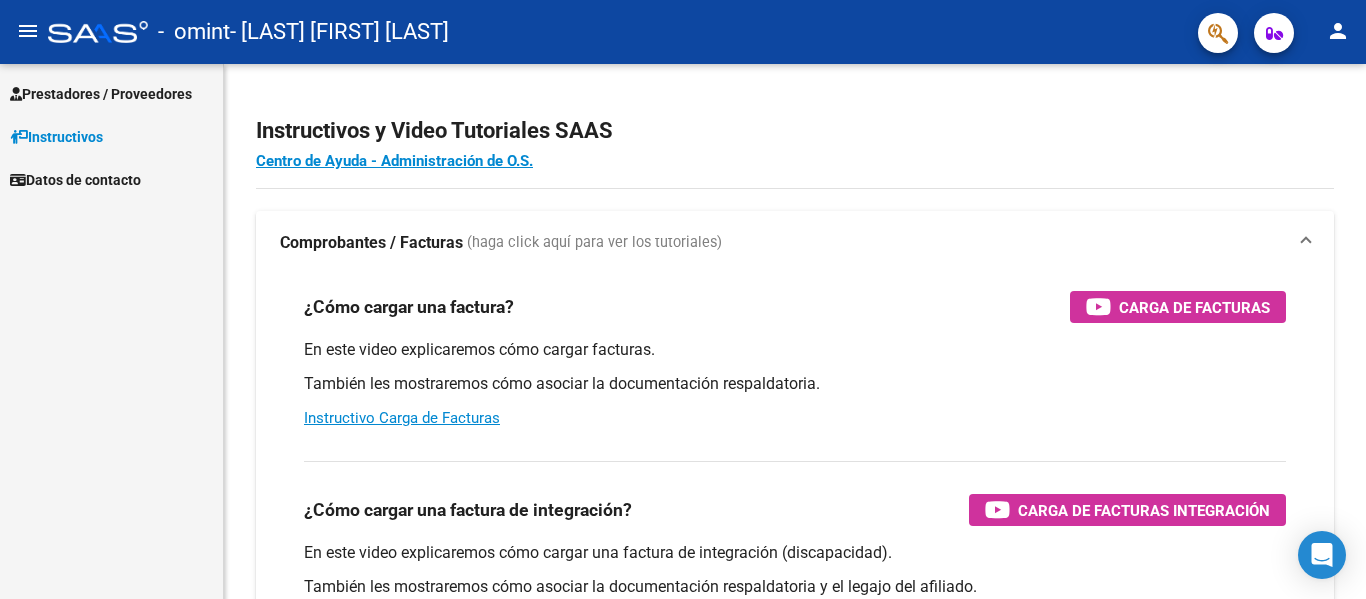scroll, scrollTop: 0, scrollLeft: 0, axis: both 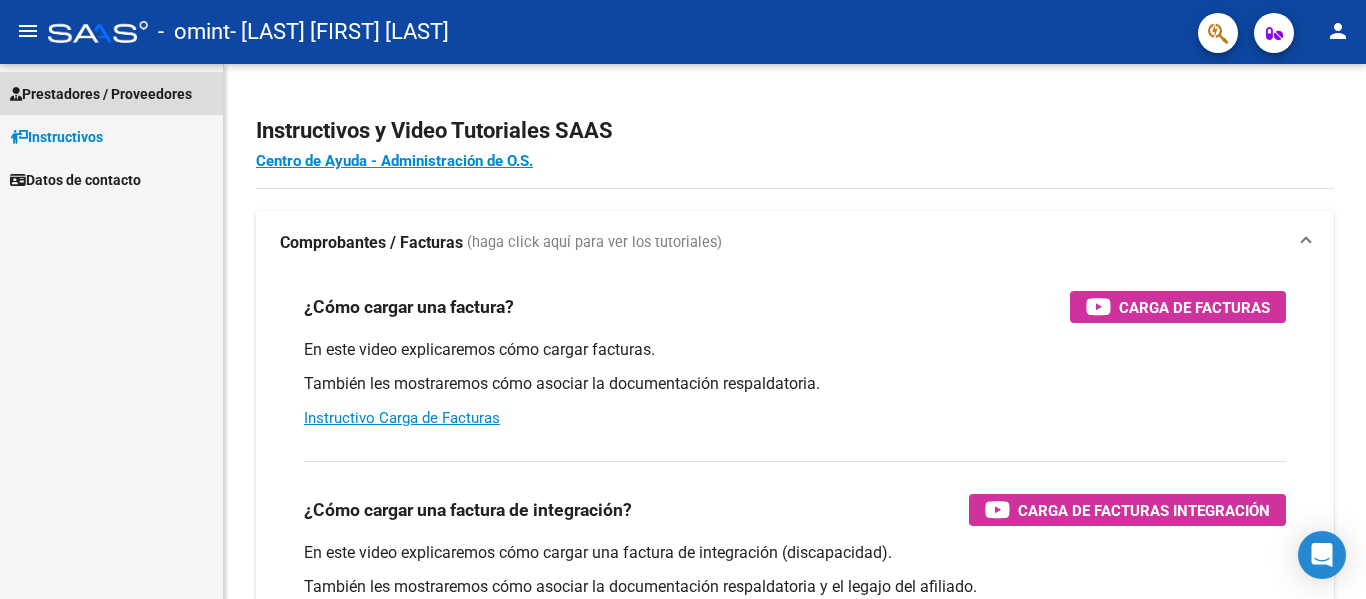 click on "Prestadores / Proveedores" at bounding box center (101, 94) 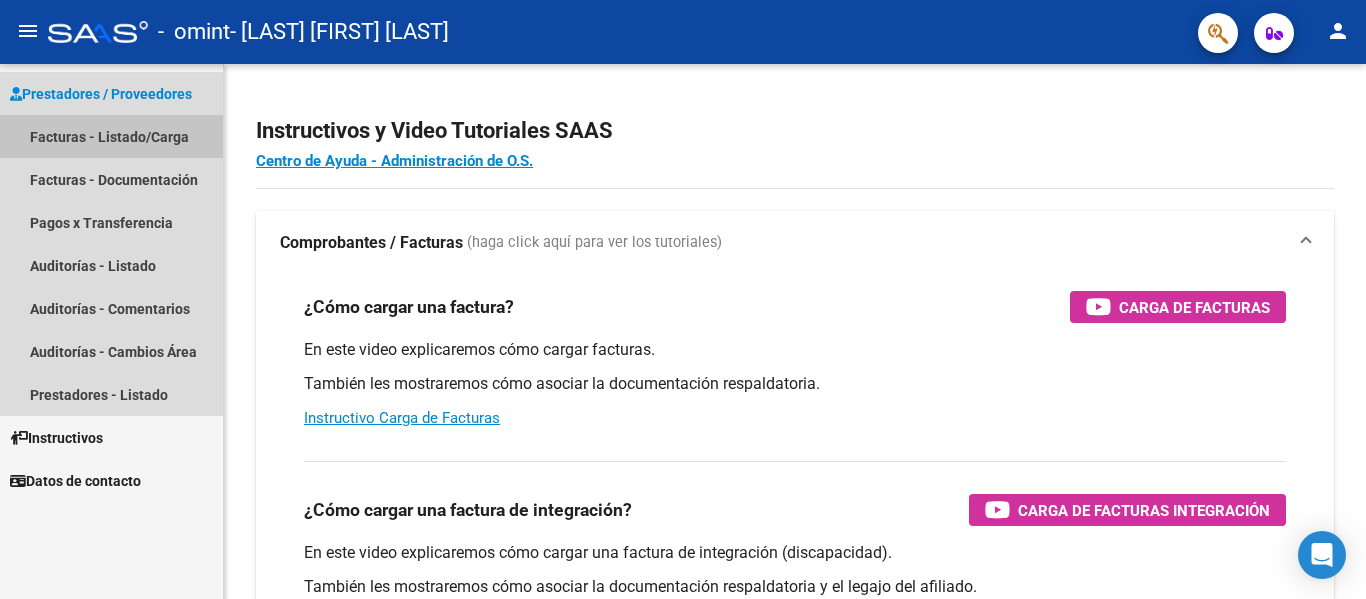 click on "Facturas - Listado/Carga" at bounding box center (111, 136) 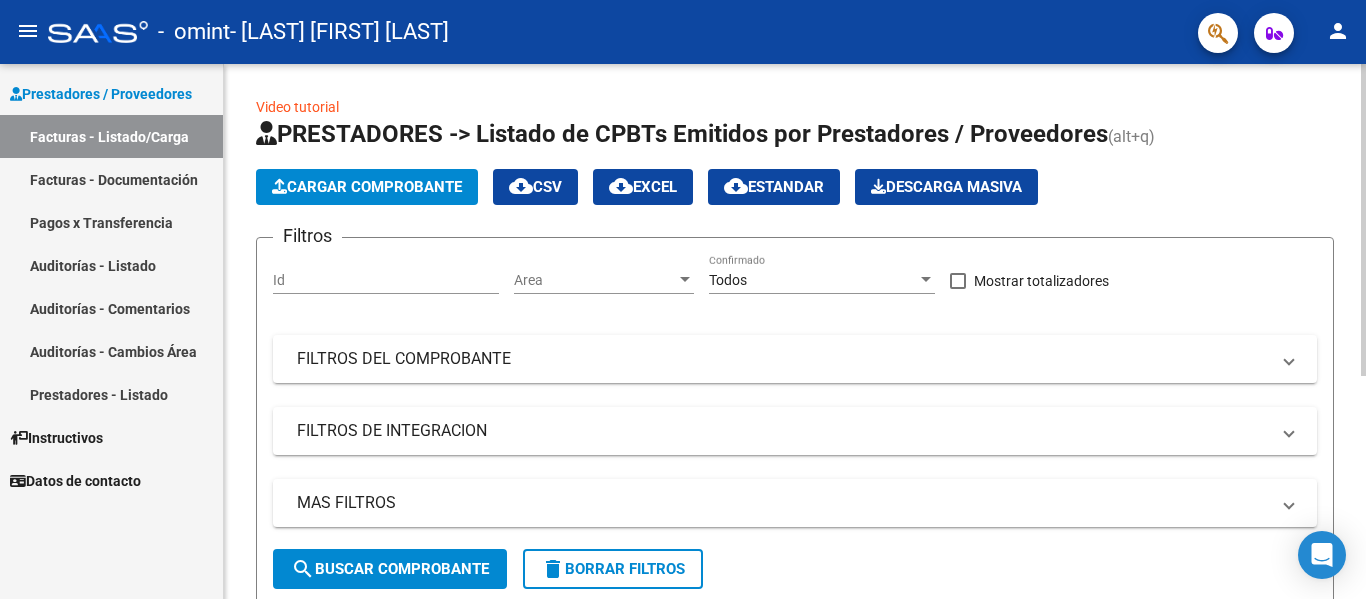 click on "Id" 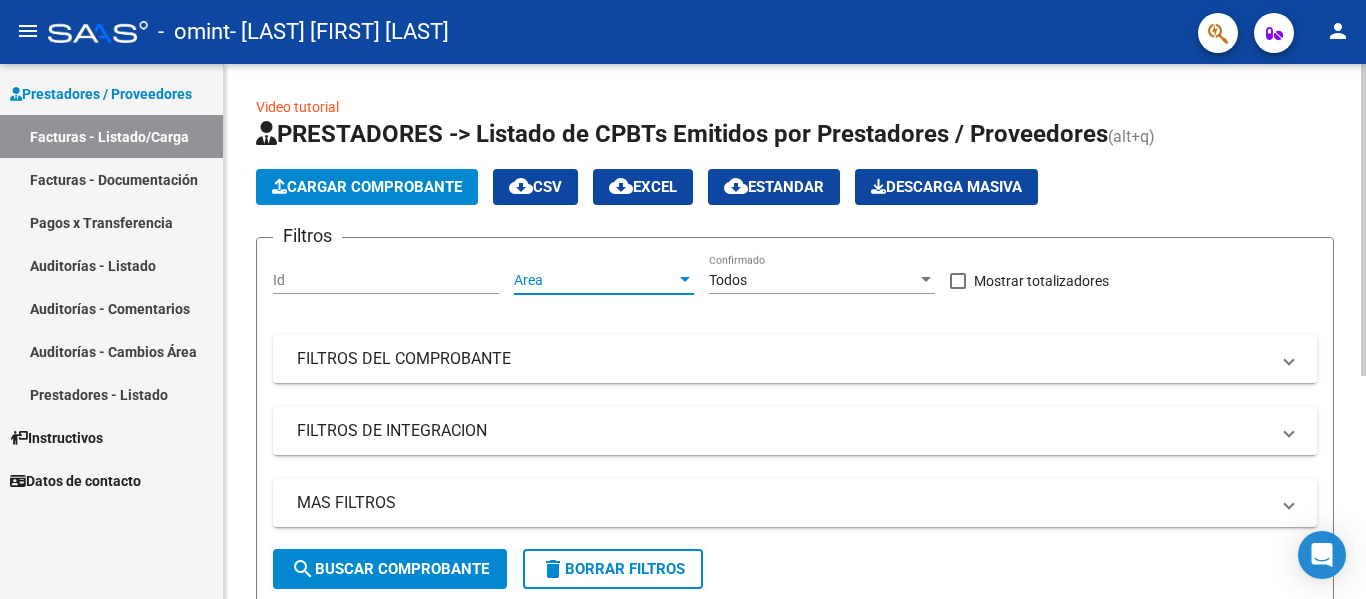 click at bounding box center (685, 279) 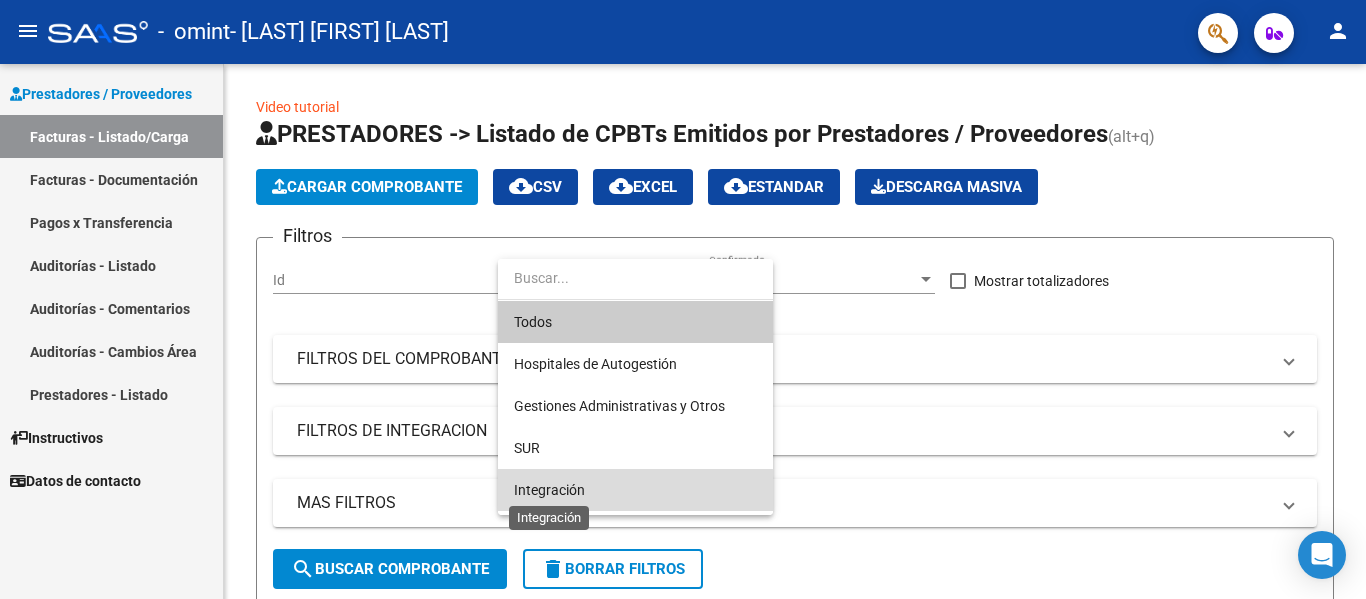 click on "Integración" at bounding box center [549, 490] 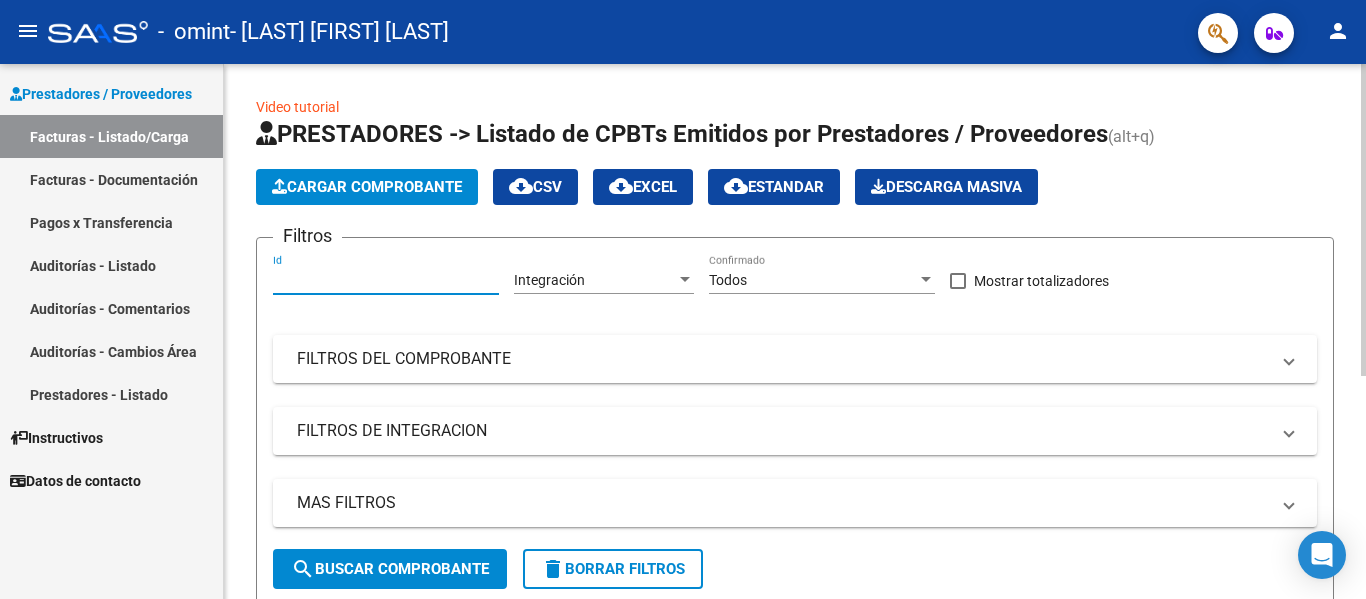 click on "Id" at bounding box center [386, 280] 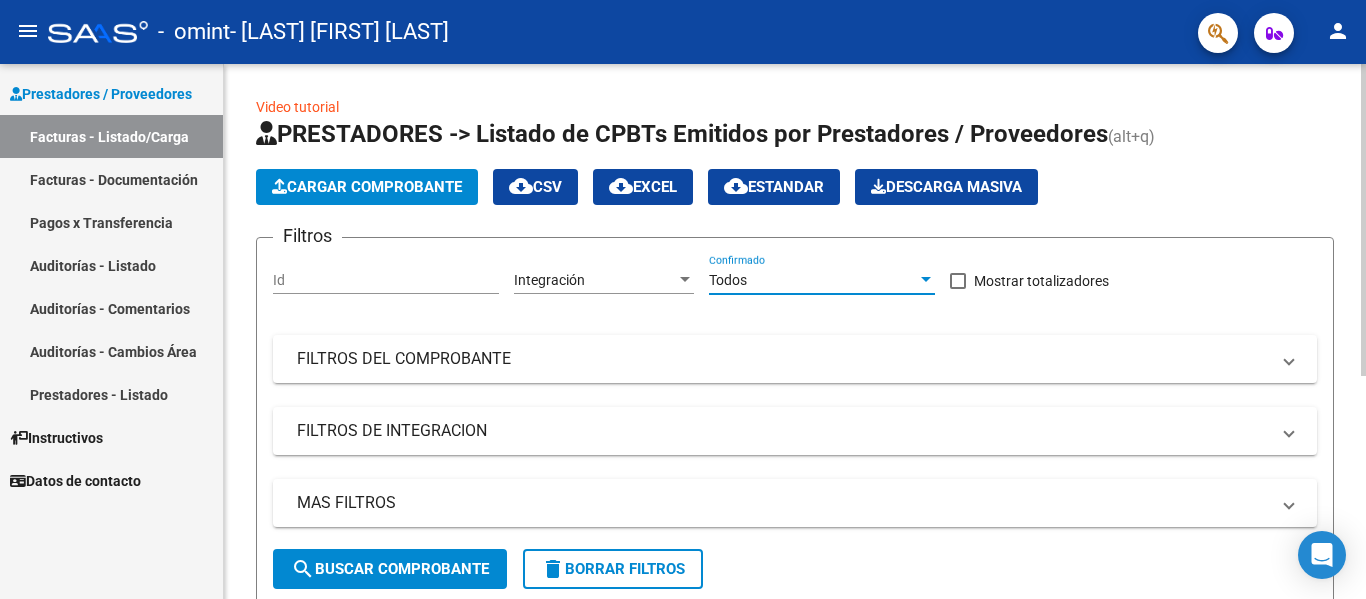 click on "Todos" at bounding box center (813, 280) 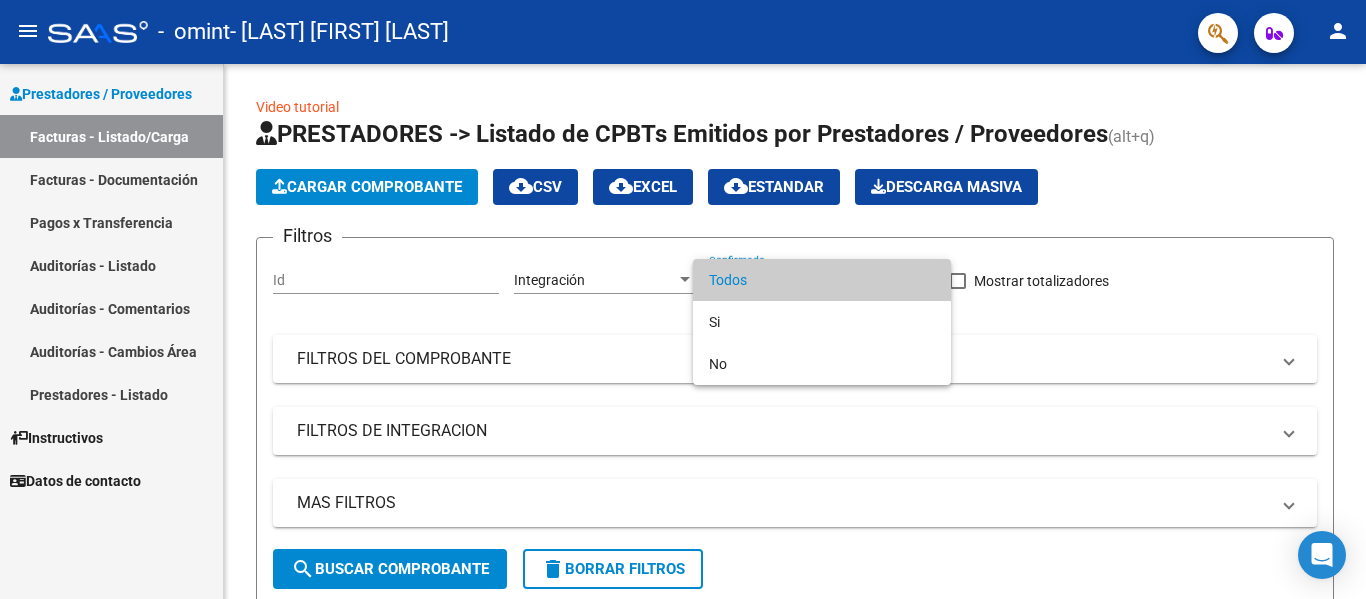 click at bounding box center (683, 299) 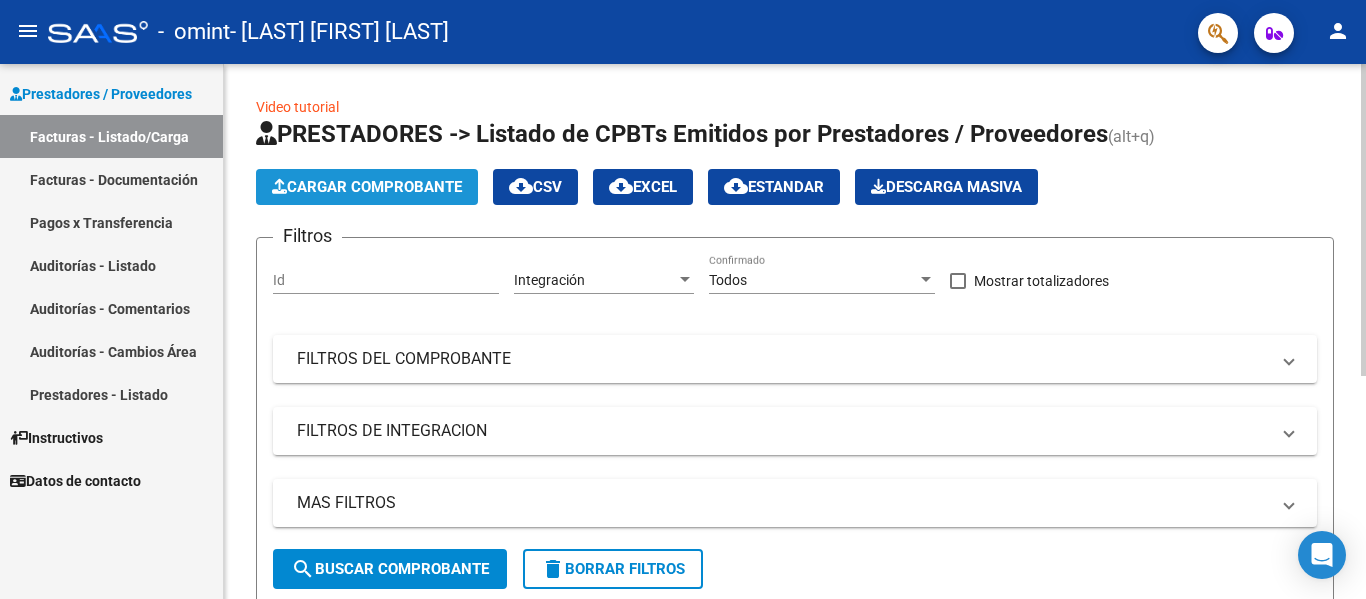 click on "Cargar Comprobante" 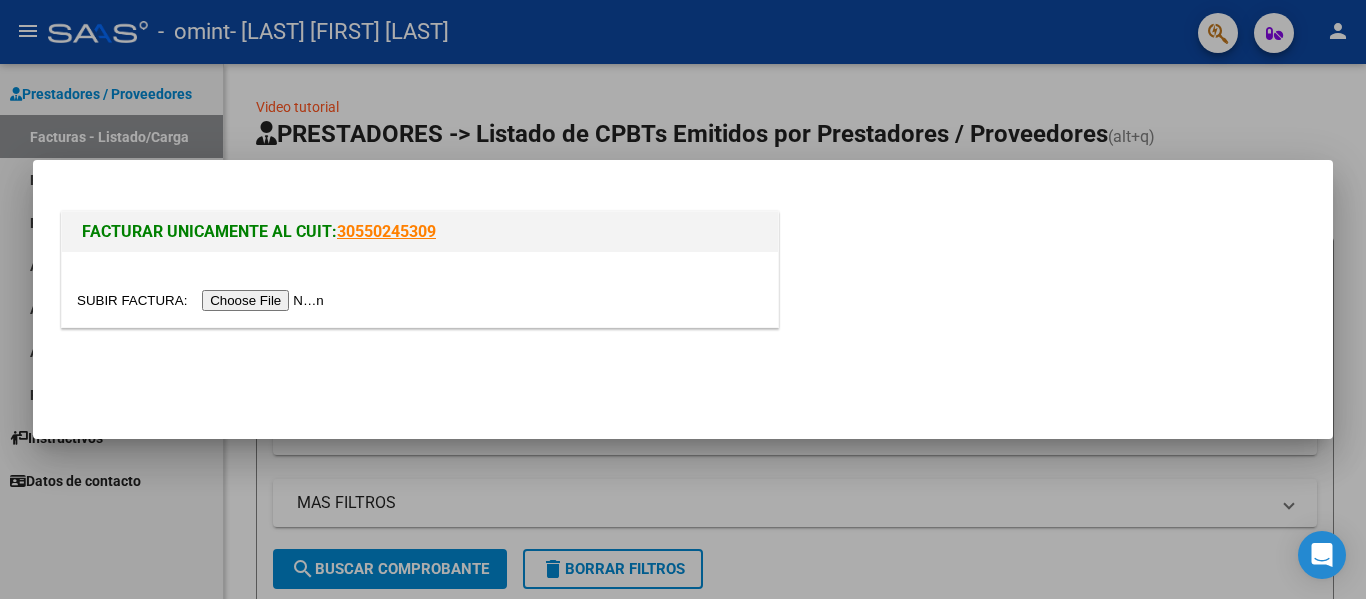 click at bounding box center [203, 300] 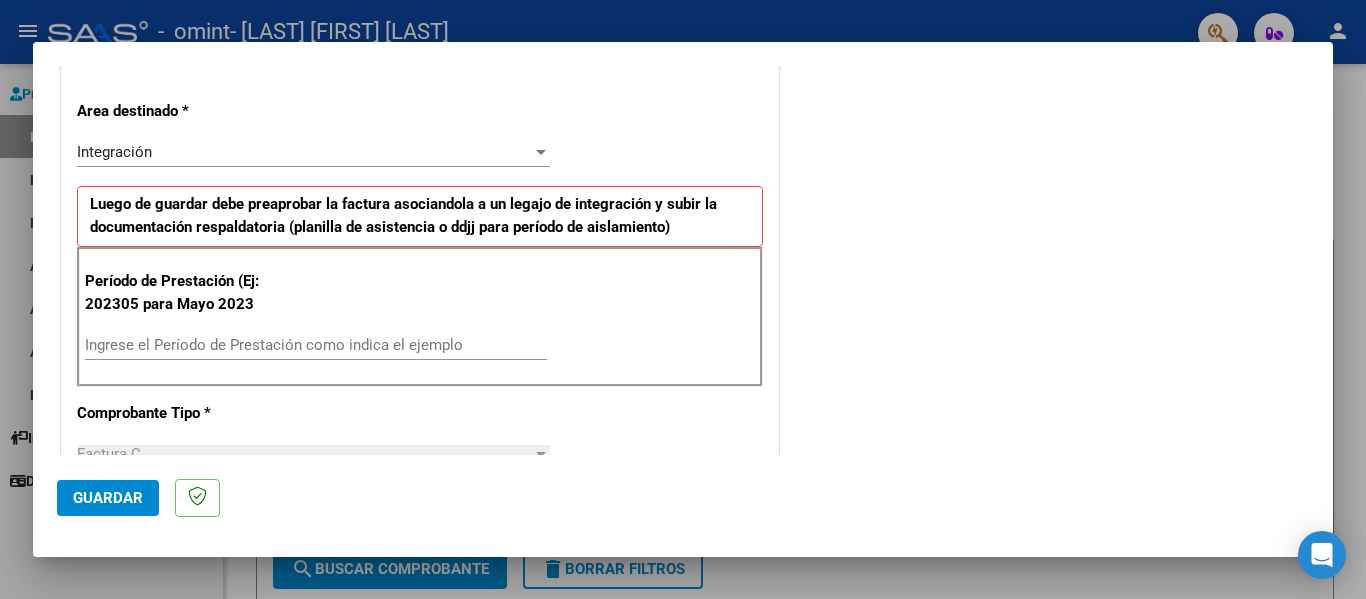 scroll, scrollTop: 500, scrollLeft: 0, axis: vertical 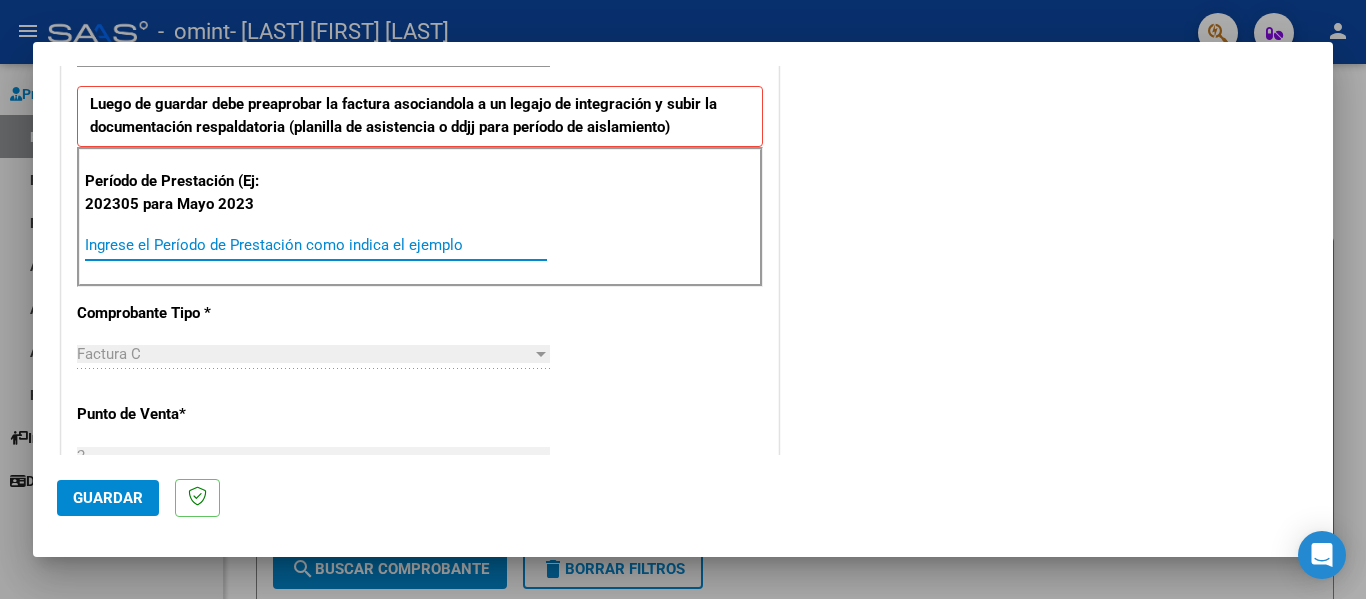 click on "Ingrese el Período de Prestación como indica el ejemplo" at bounding box center [316, 245] 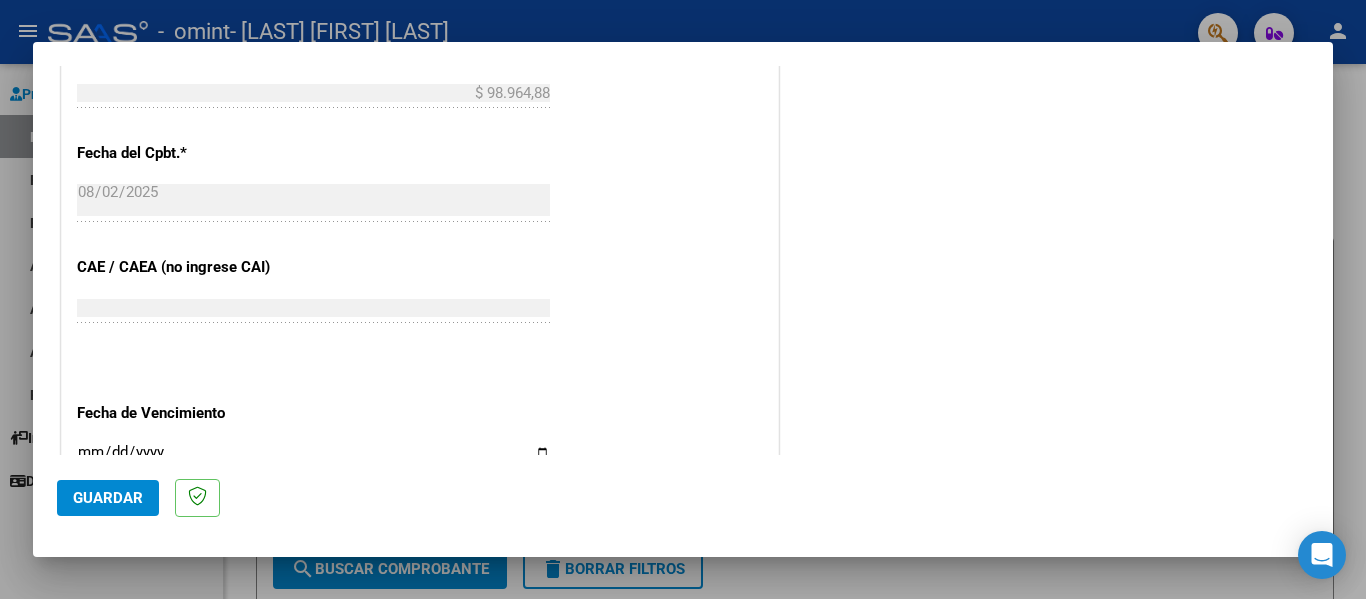 scroll, scrollTop: 1100, scrollLeft: 0, axis: vertical 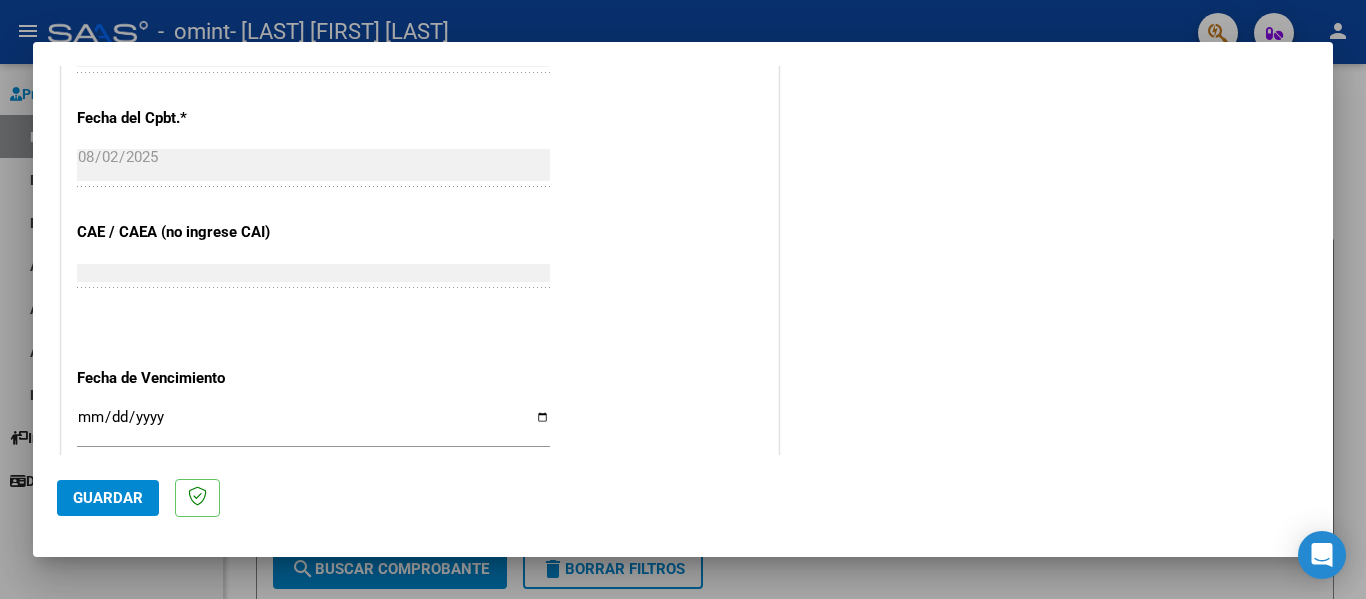 type on "202507" 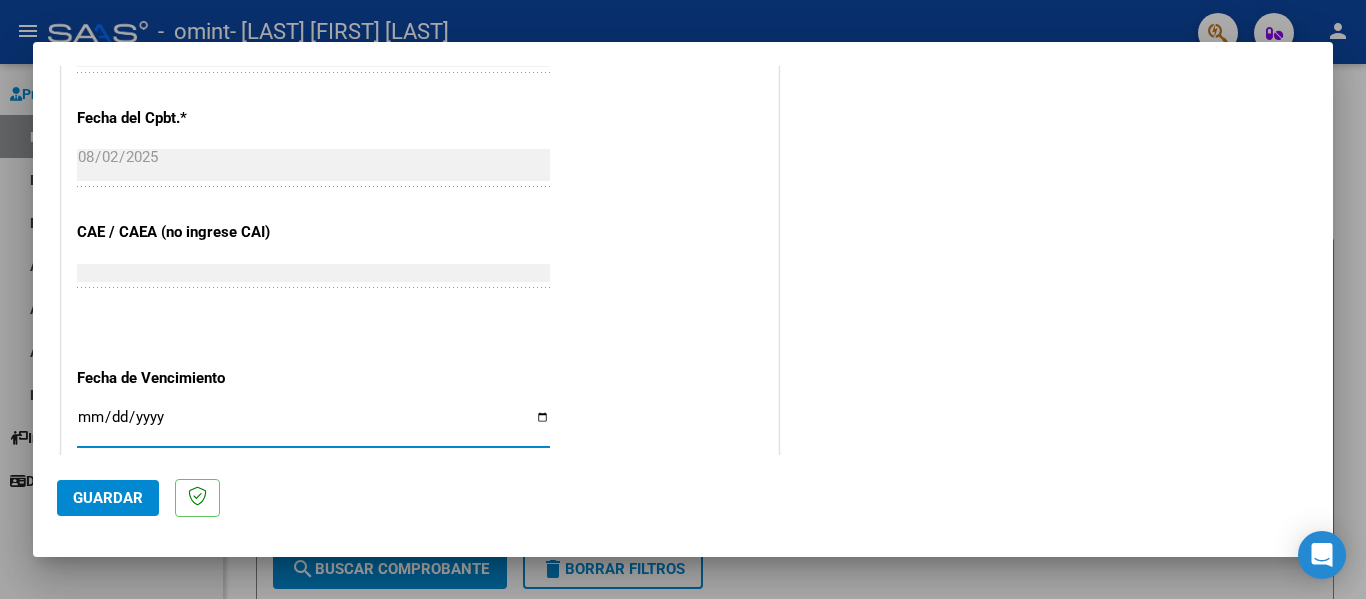 click on "Ingresar la fecha" at bounding box center [313, 425] 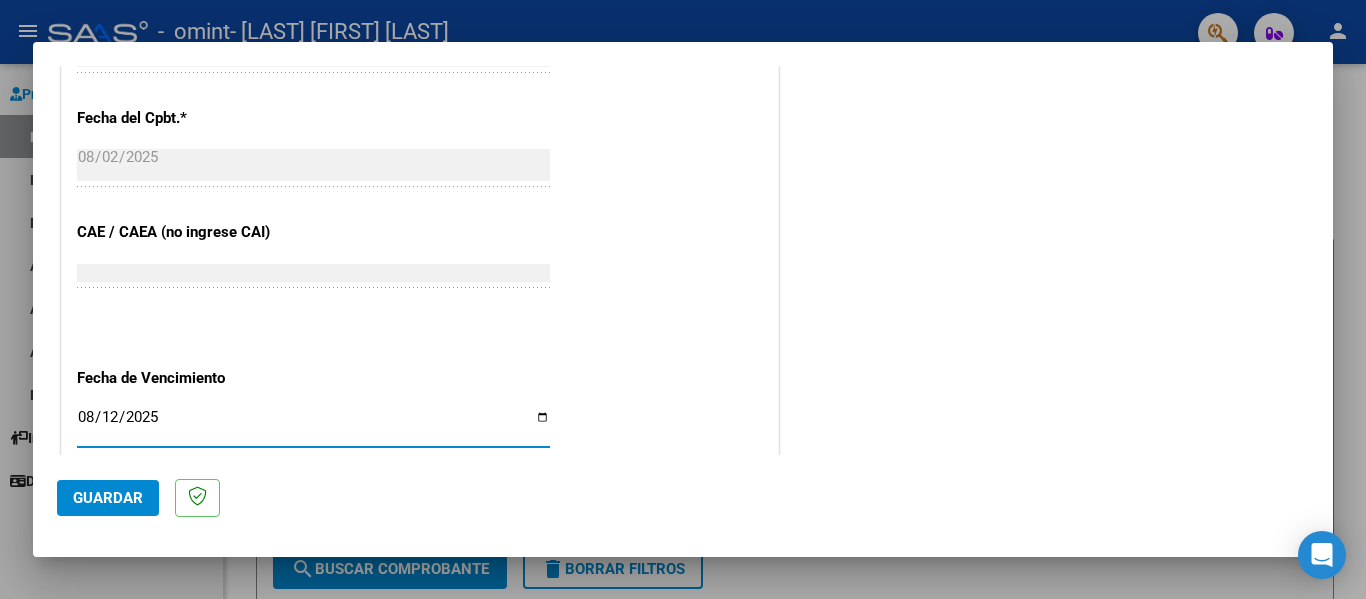 type on "2025-08-12" 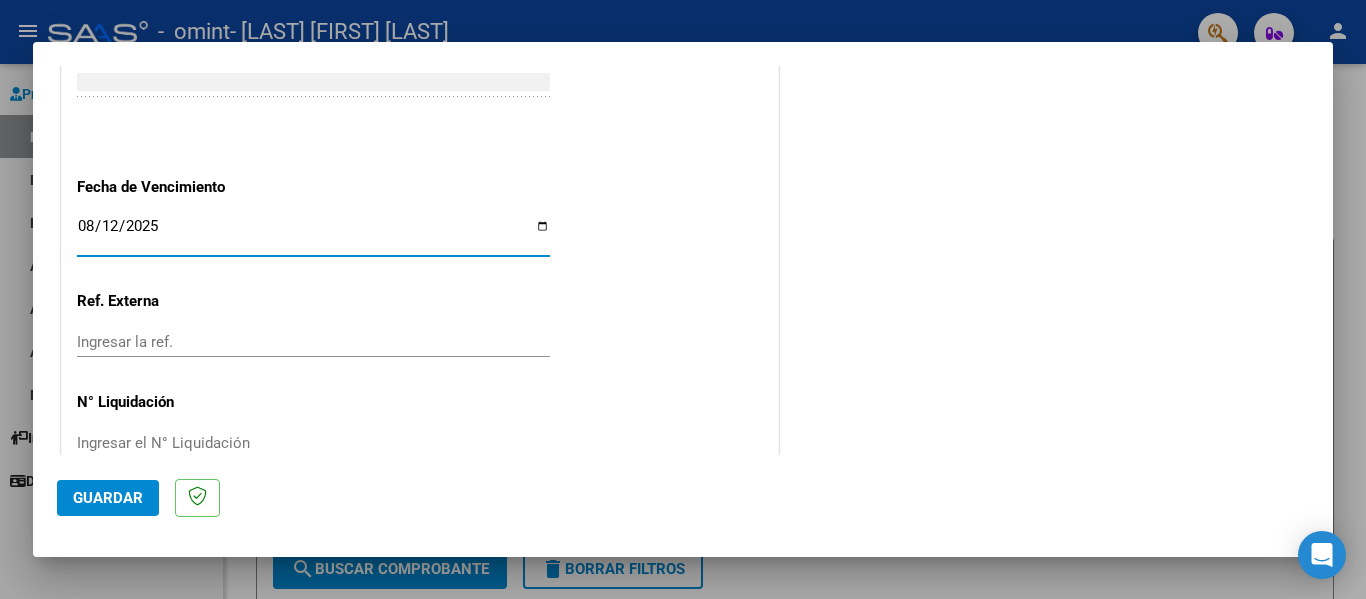 scroll, scrollTop: 1333, scrollLeft: 0, axis: vertical 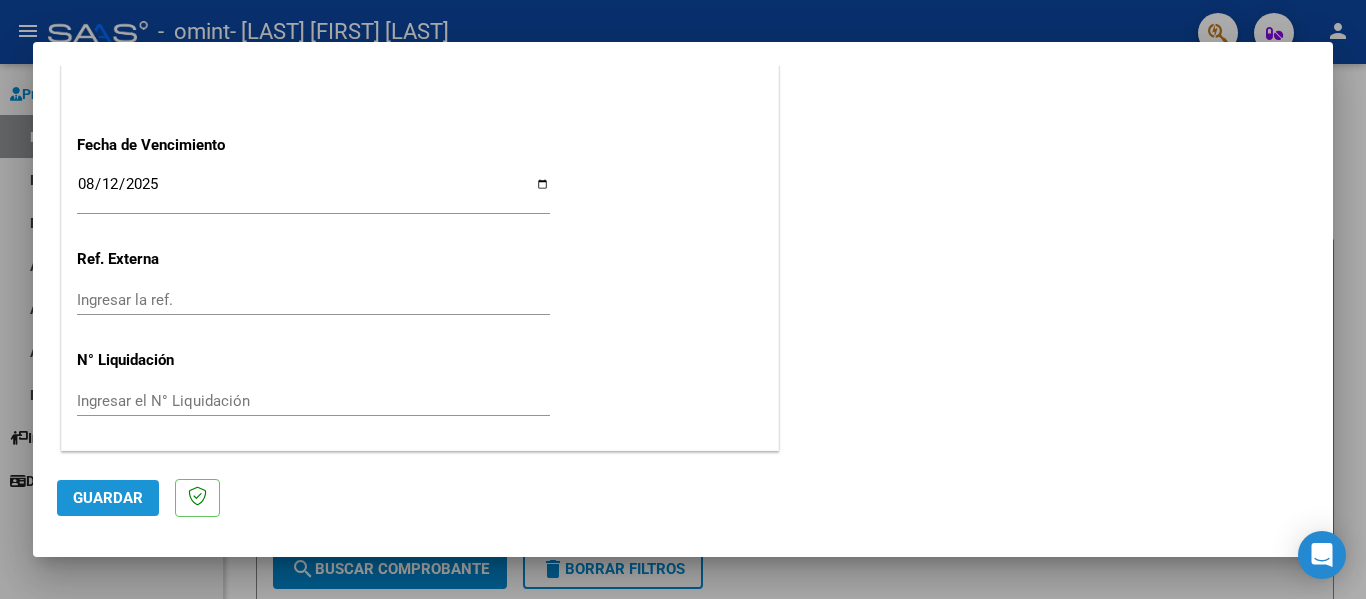 click on "Guardar" 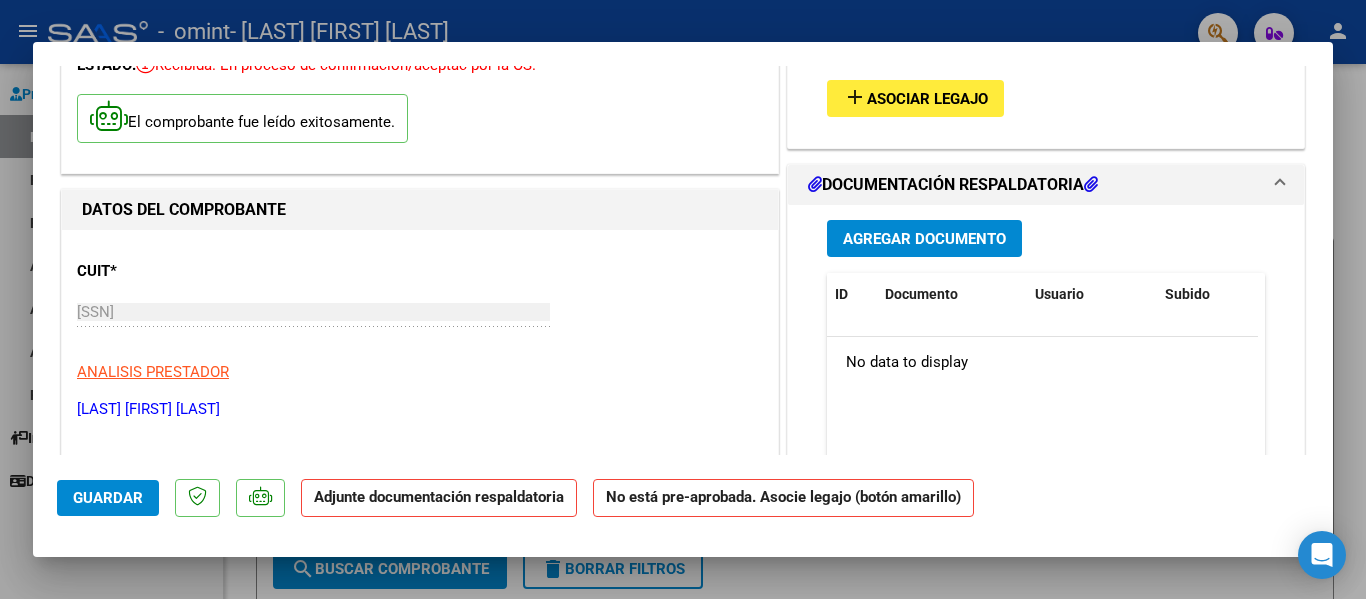 scroll, scrollTop: 0, scrollLeft: 0, axis: both 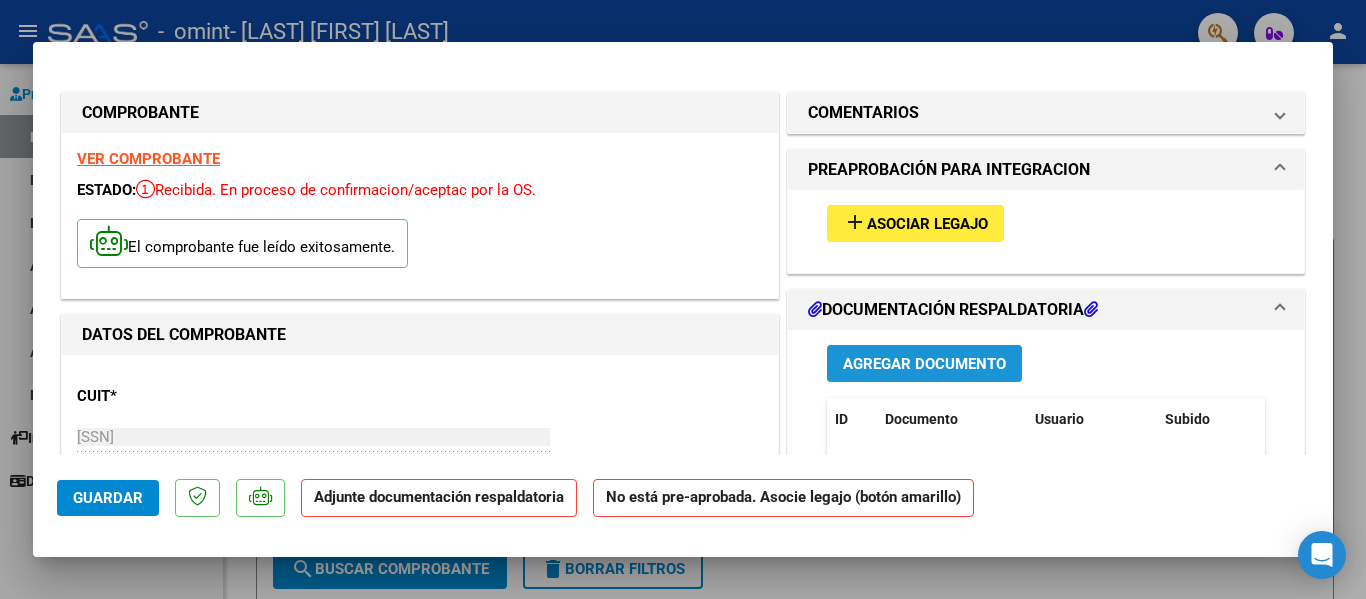 click on "Agregar Documento" at bounding box center [924, 364] 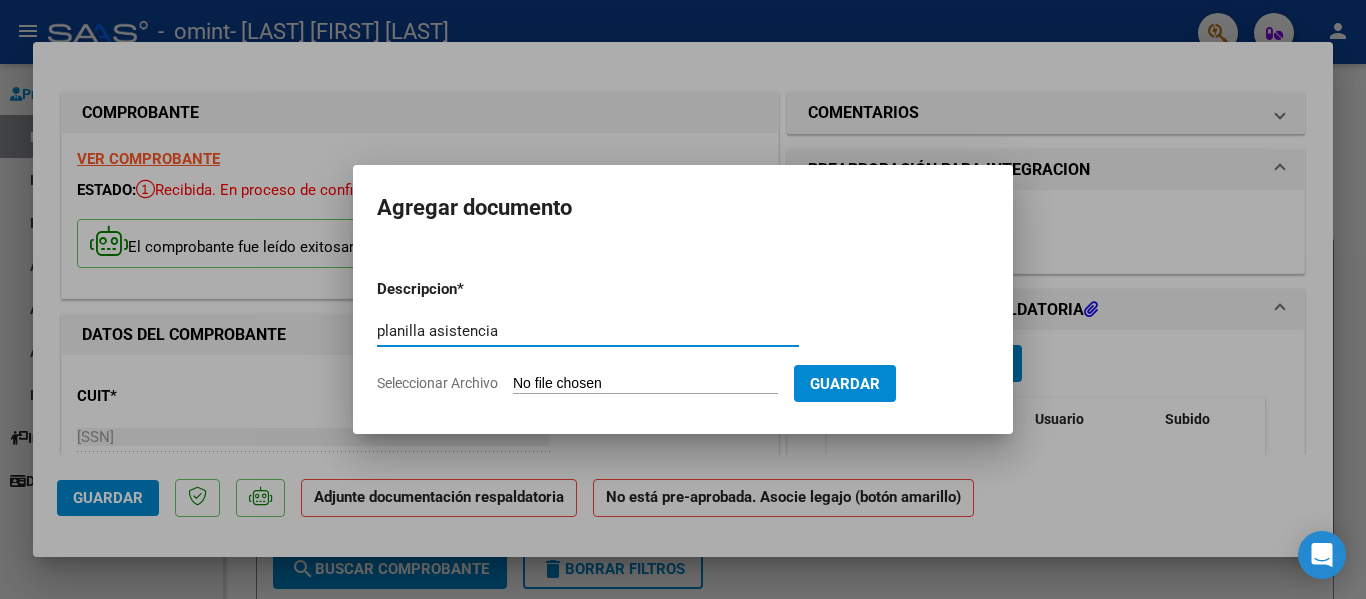 type on "planilla asistencia" 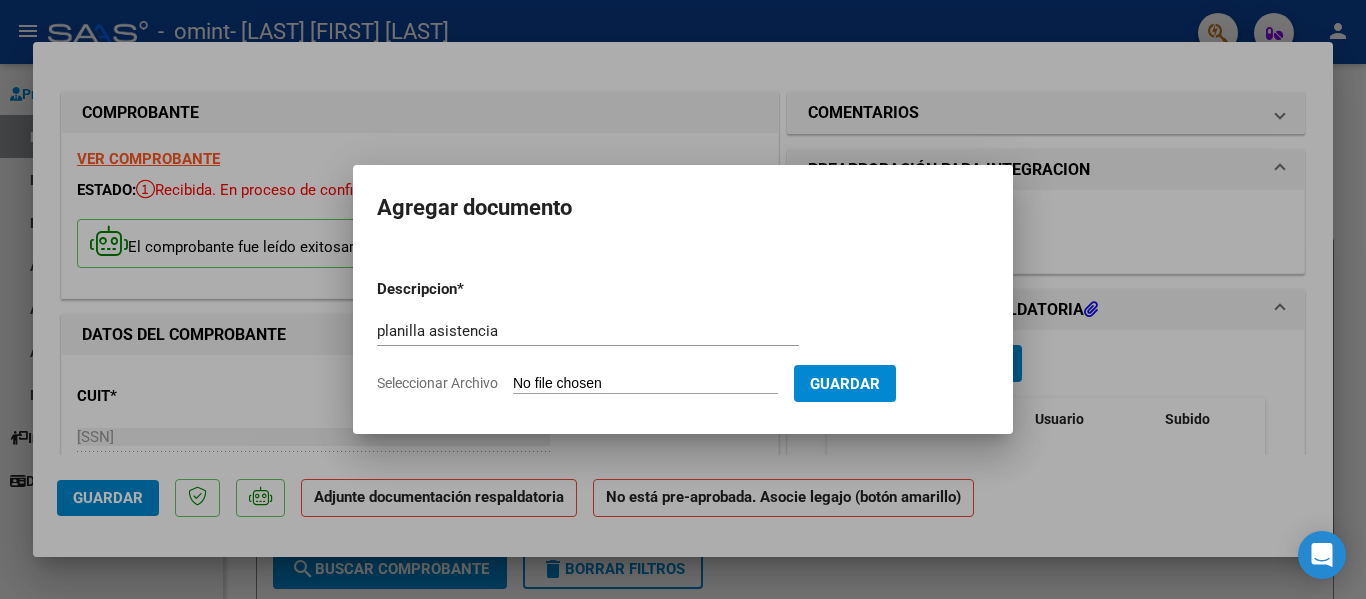 click at bounding box center (683, 299) 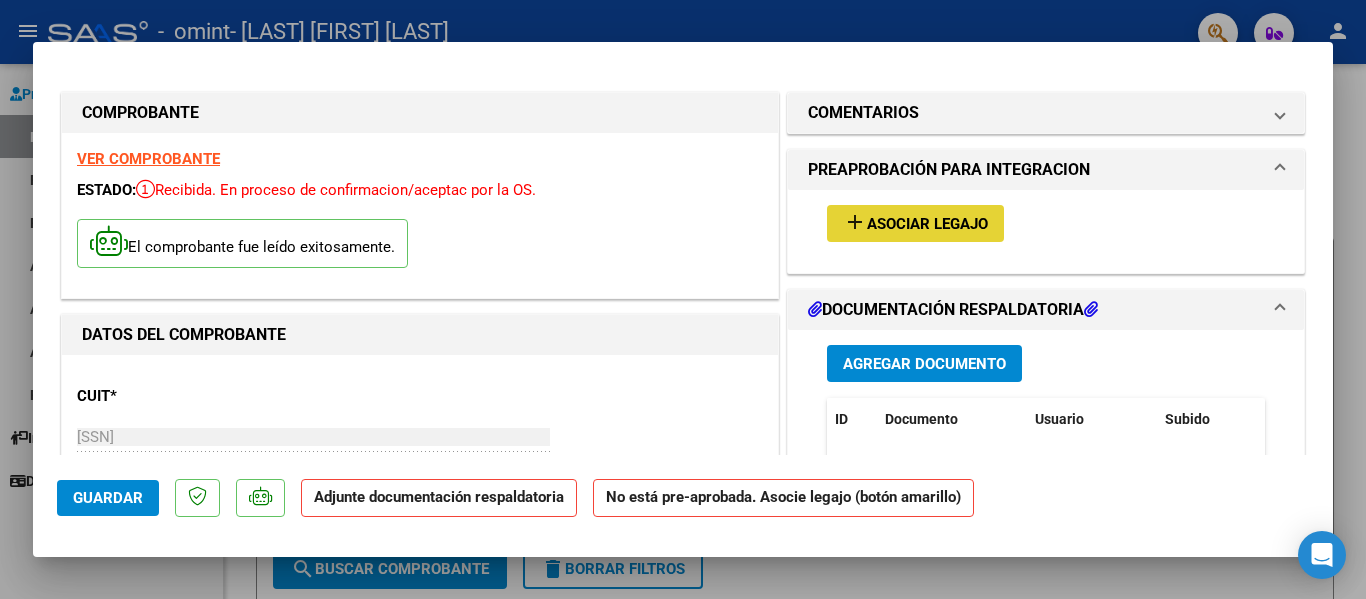 click on "Asociar Legajo" at bounding box center (927, 224) 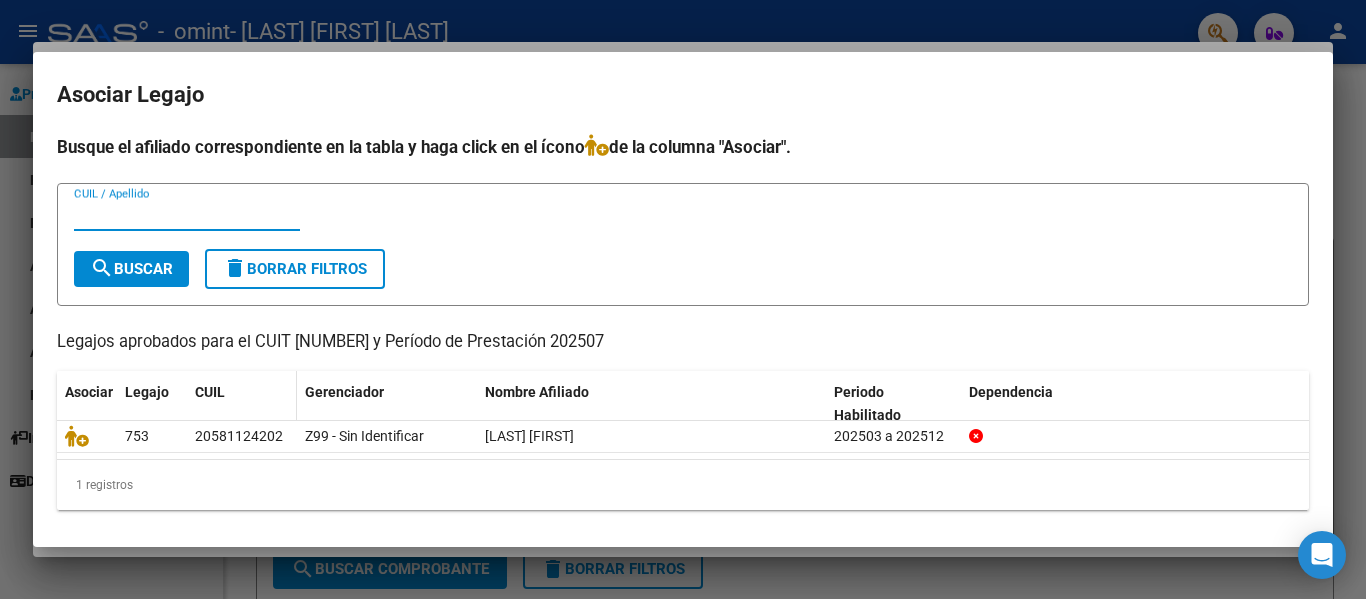 scroll, scrollTop: 4, scrollLeft: 0, axis: vertical 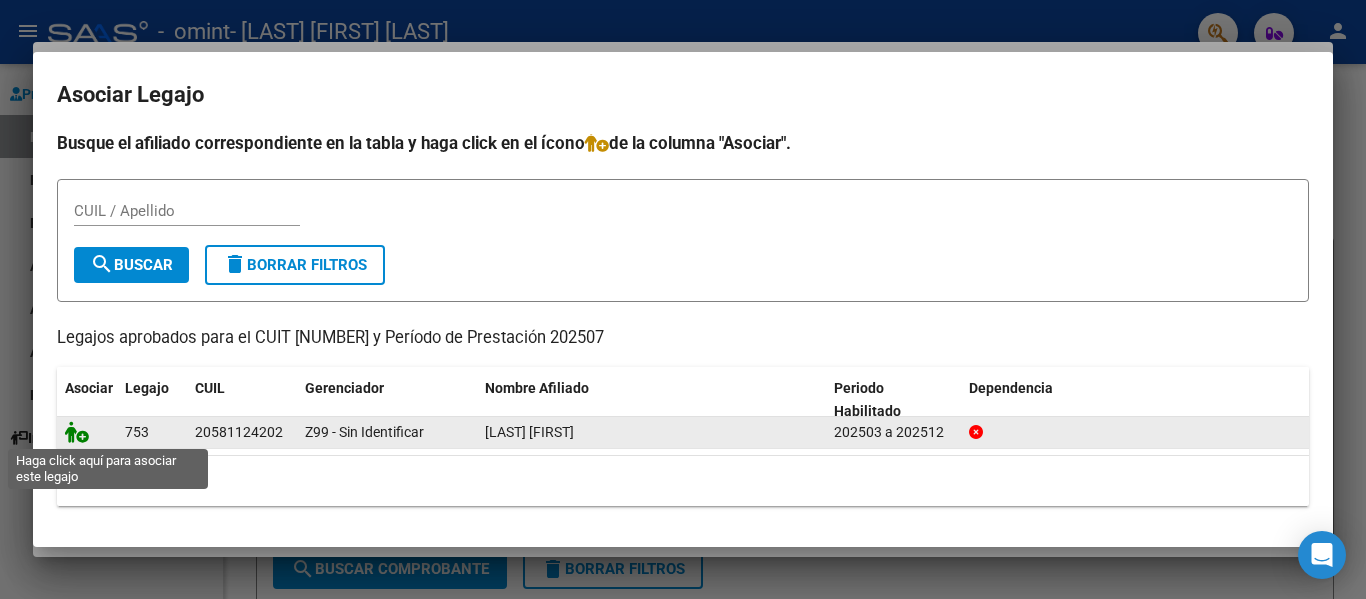 click 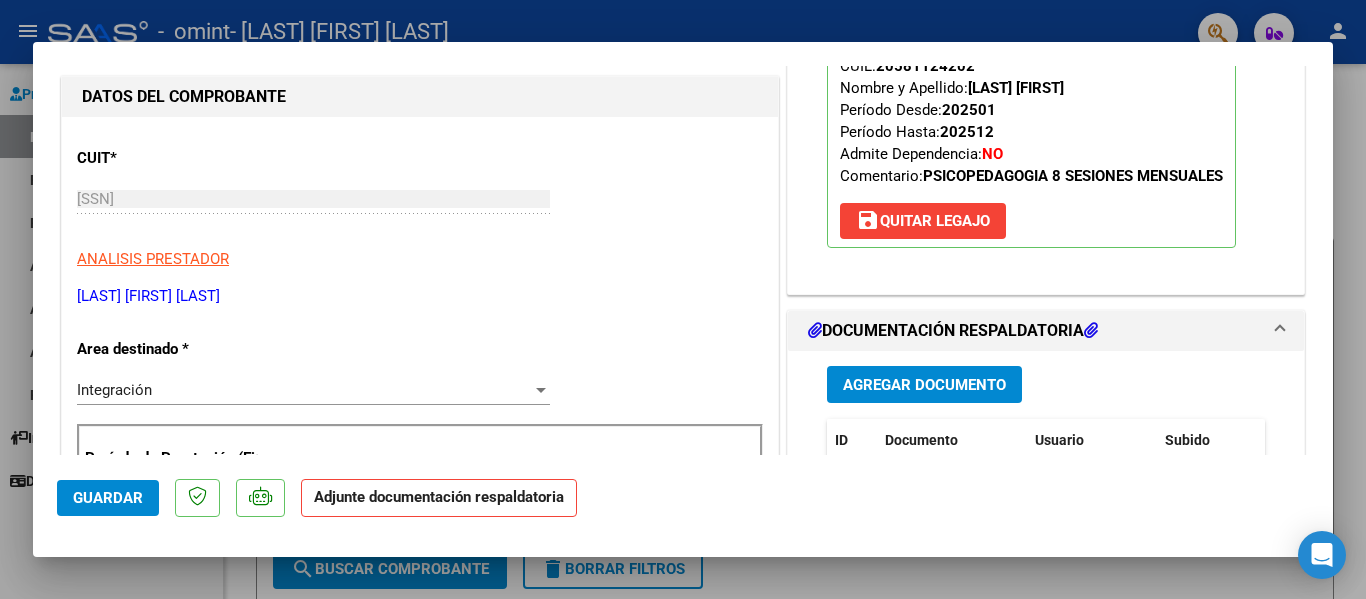 scroll, scrollTop: 200, scrollLeft: 0, axis: vertical 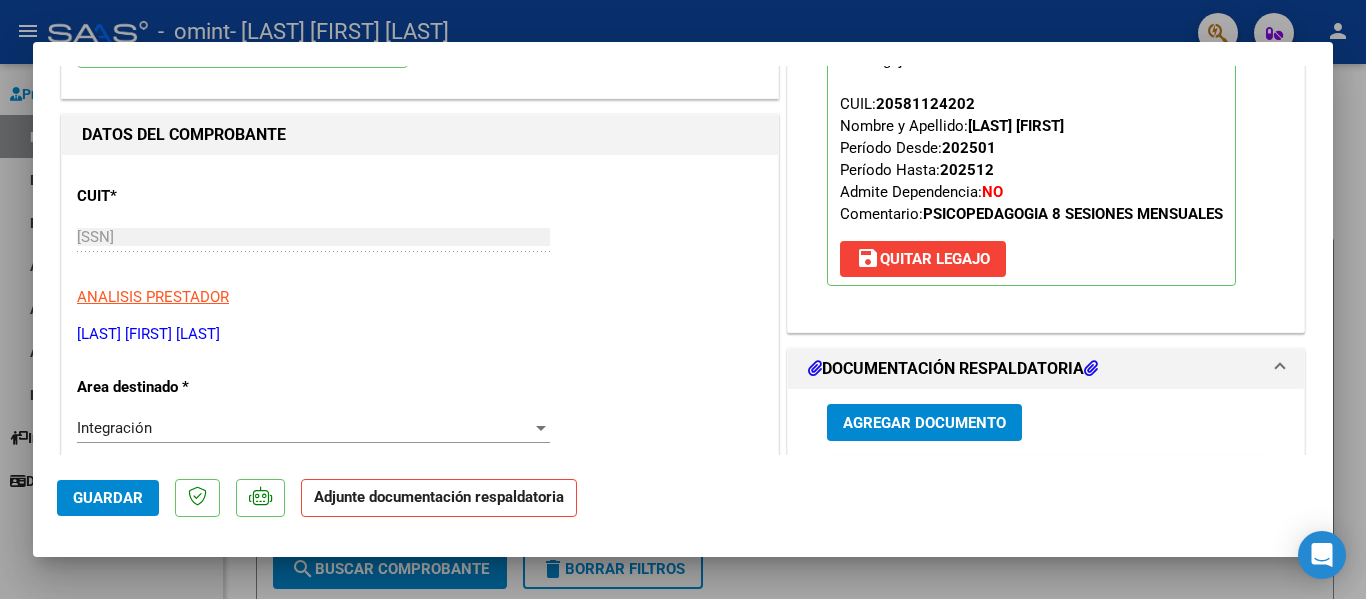 click on "DOCUMENTACIÓN RESPALDATORIA" at bounding box center [953, 369] 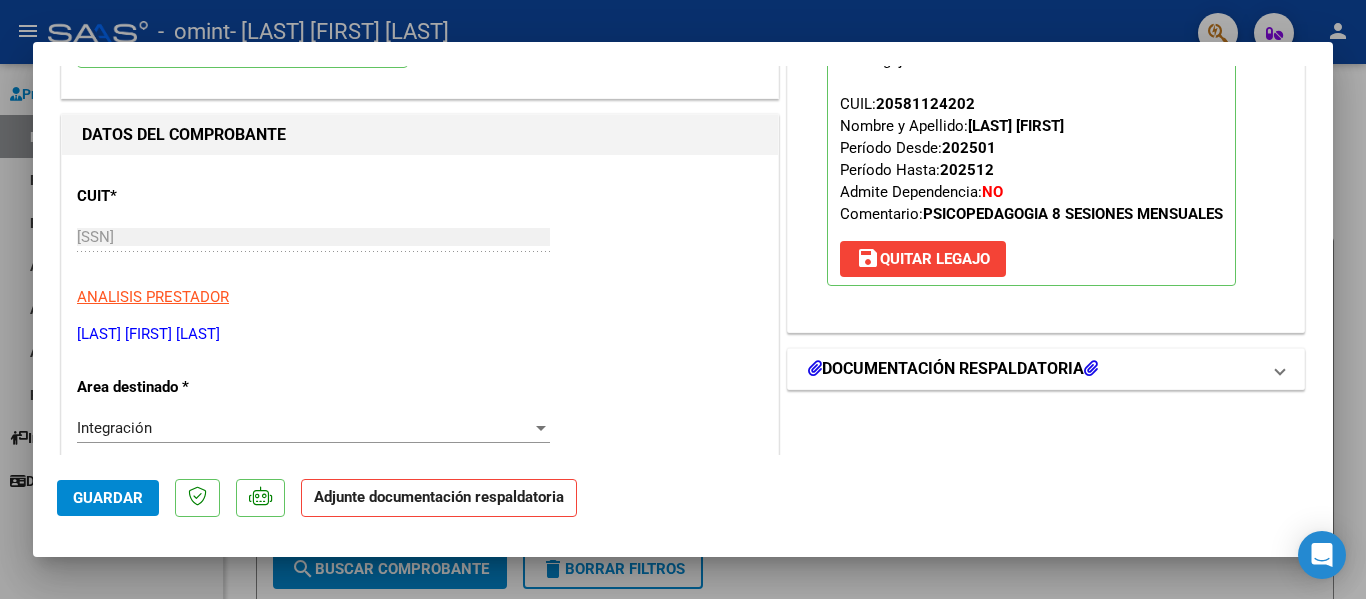 click at bounding box center [1280, 369] 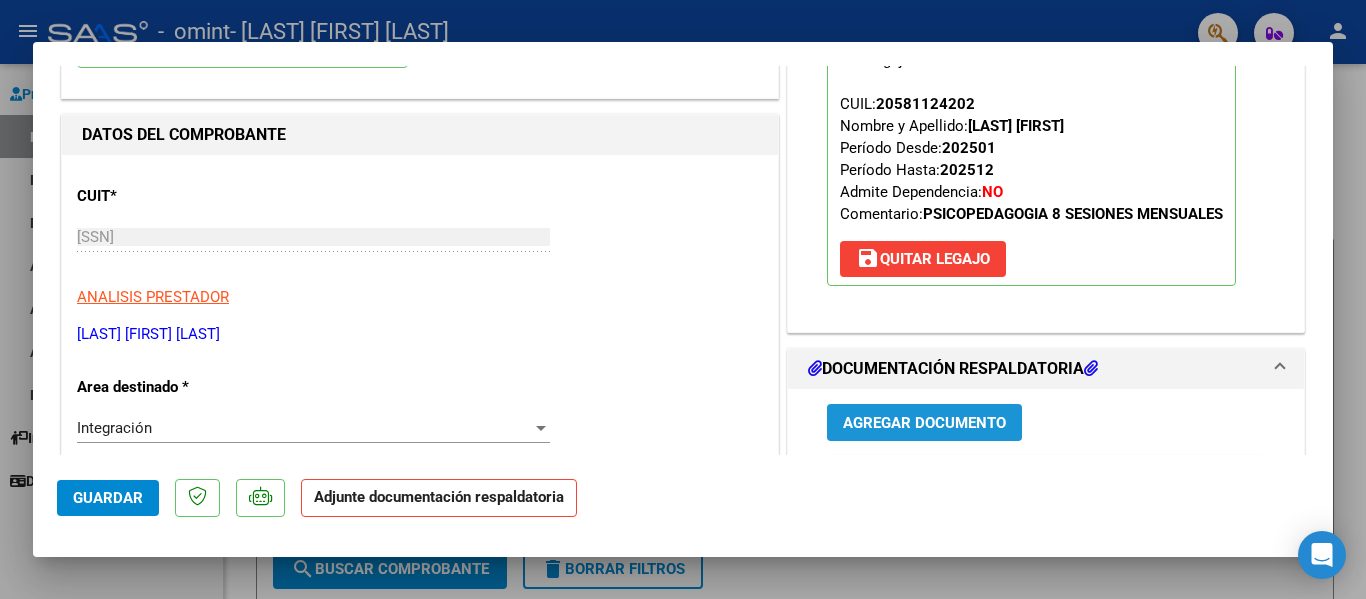 click on "Agregar Documento" at bounding box center (924, 423) 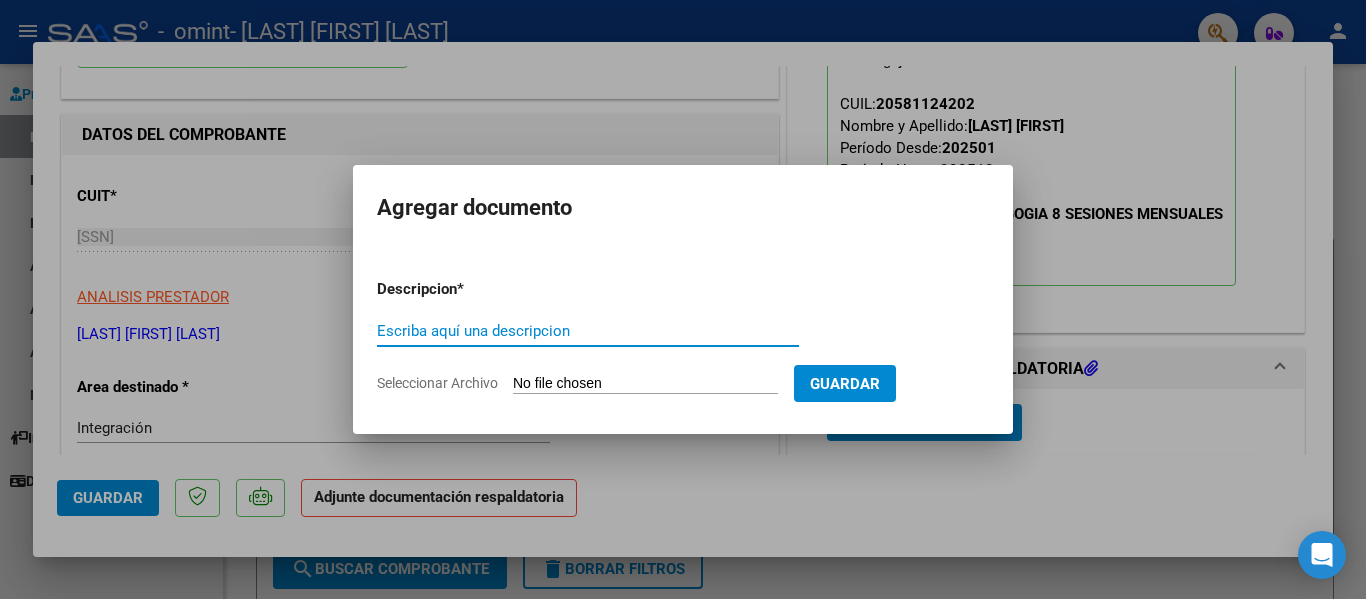 click on "Seleccionar Archivo" 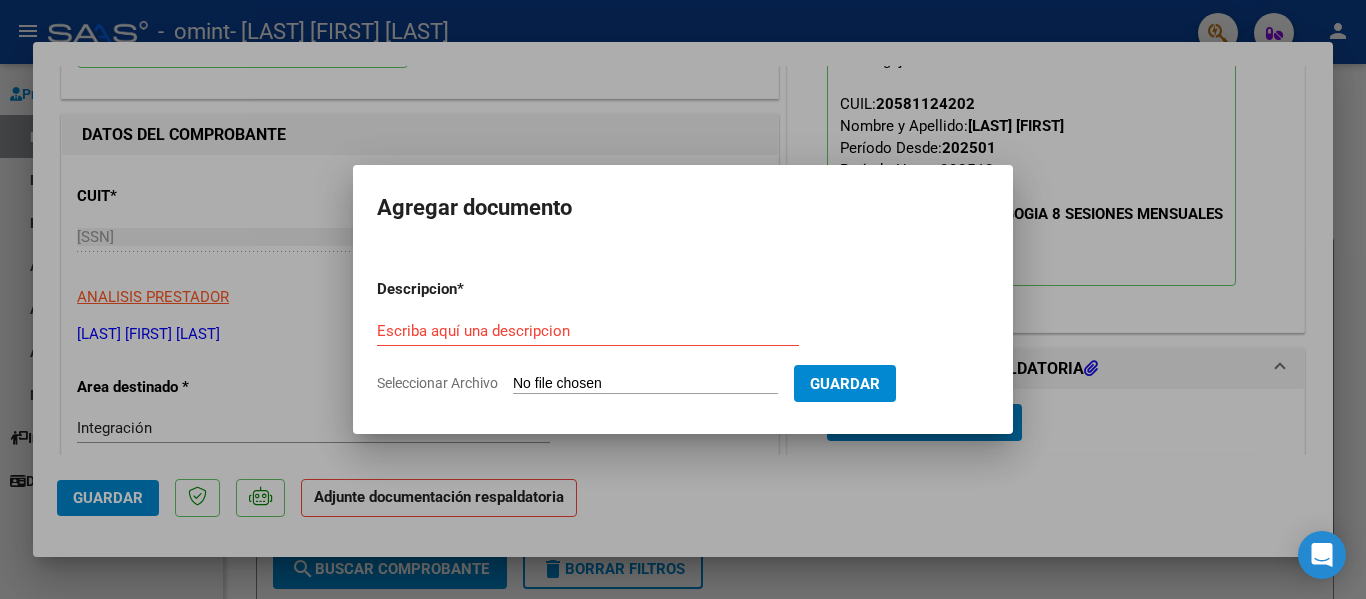 type on "C:\fakepath\img474.pdf" 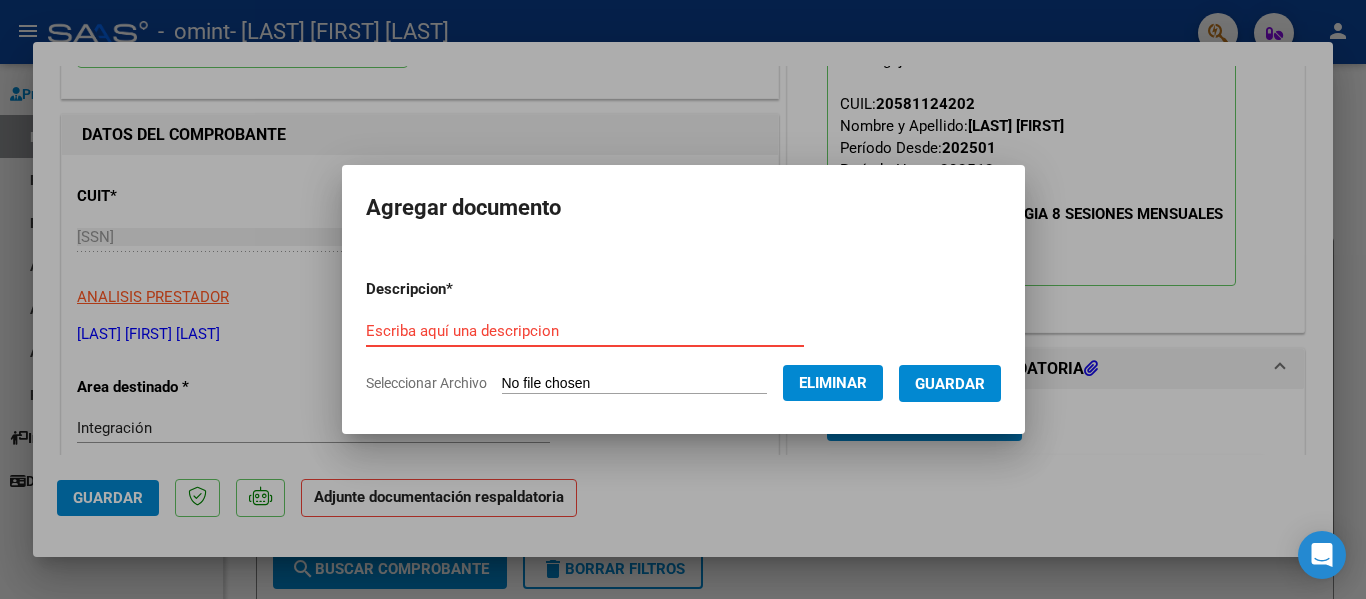 click on "Escriba aquí una descripcion" at bounding box center (585, 331) 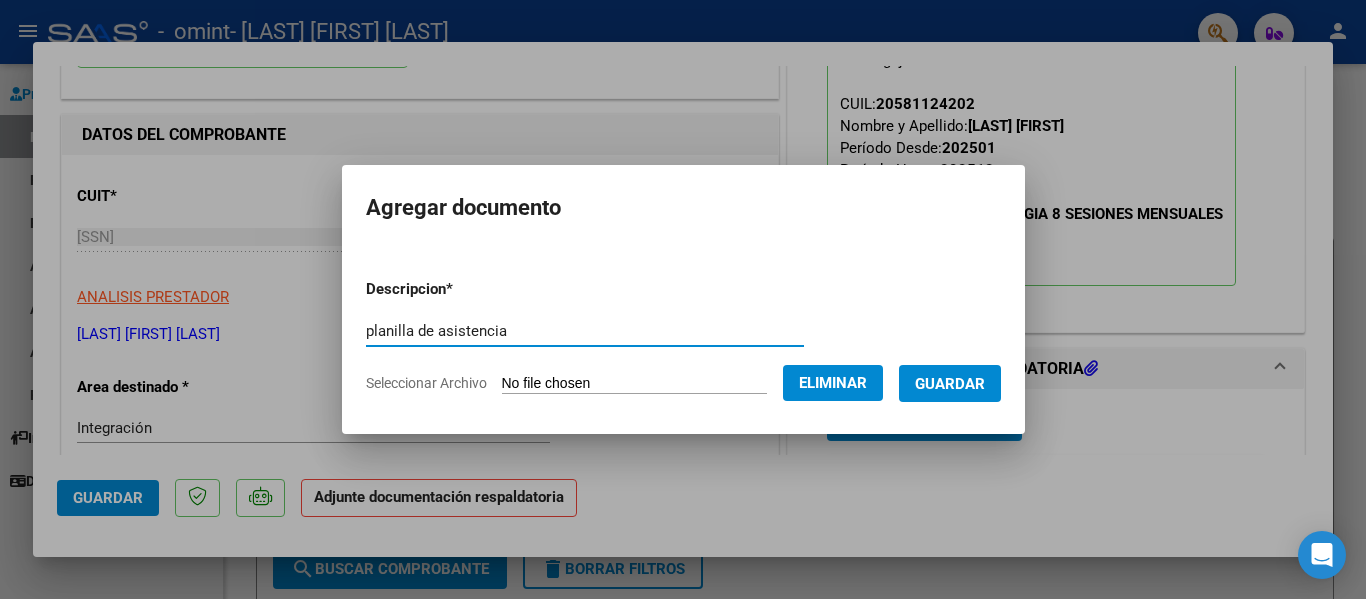 type on "planilla de asistencia" 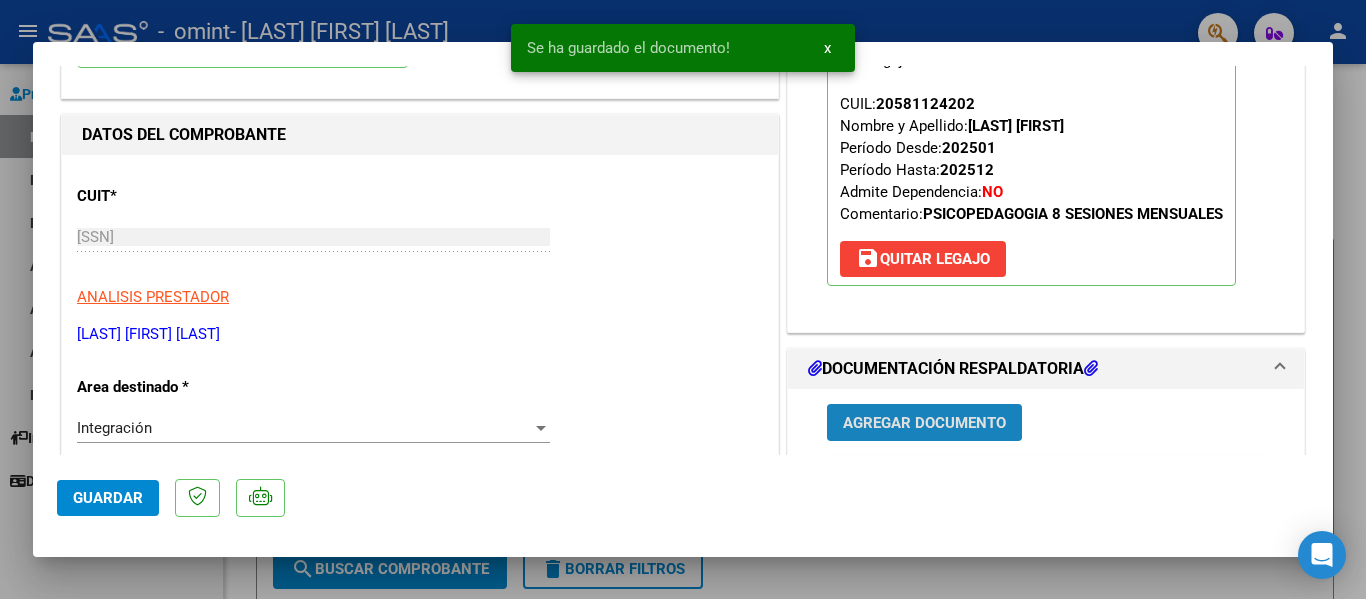 click on "Agregar Documento" at bounding box center (924, 423) 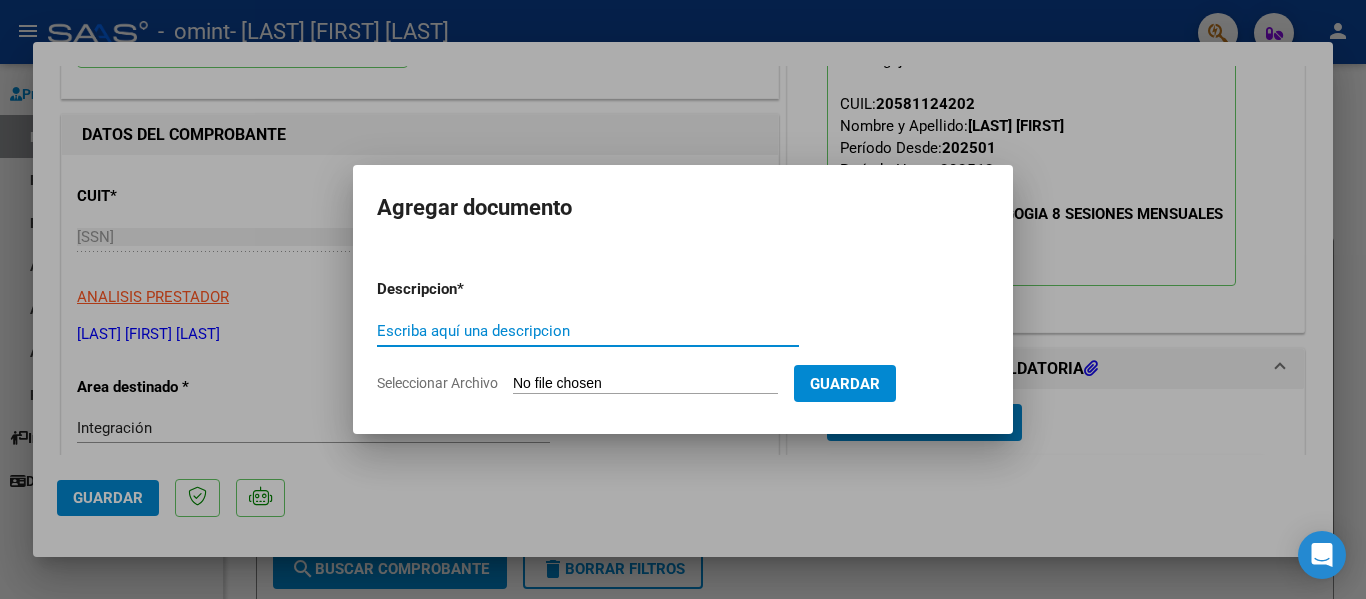 click at bounding box center [683, 299] 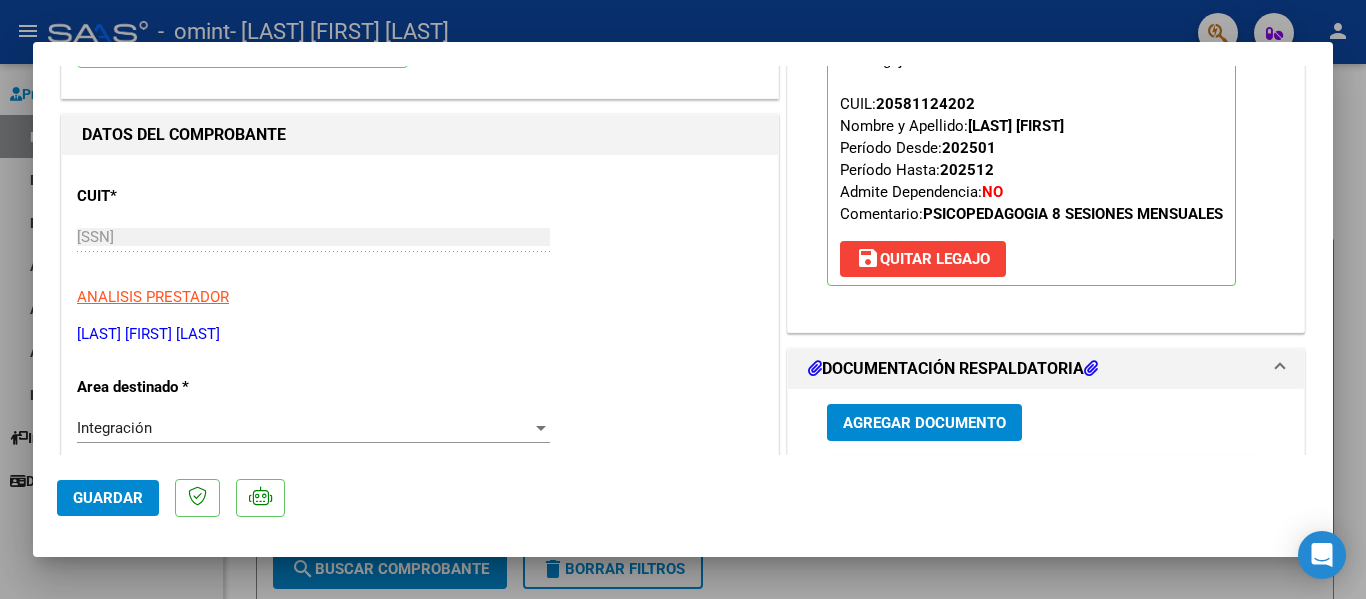 click on "DOCUMENTACIÓN RESPALDATORIA" at bounding box center [1042, 369] 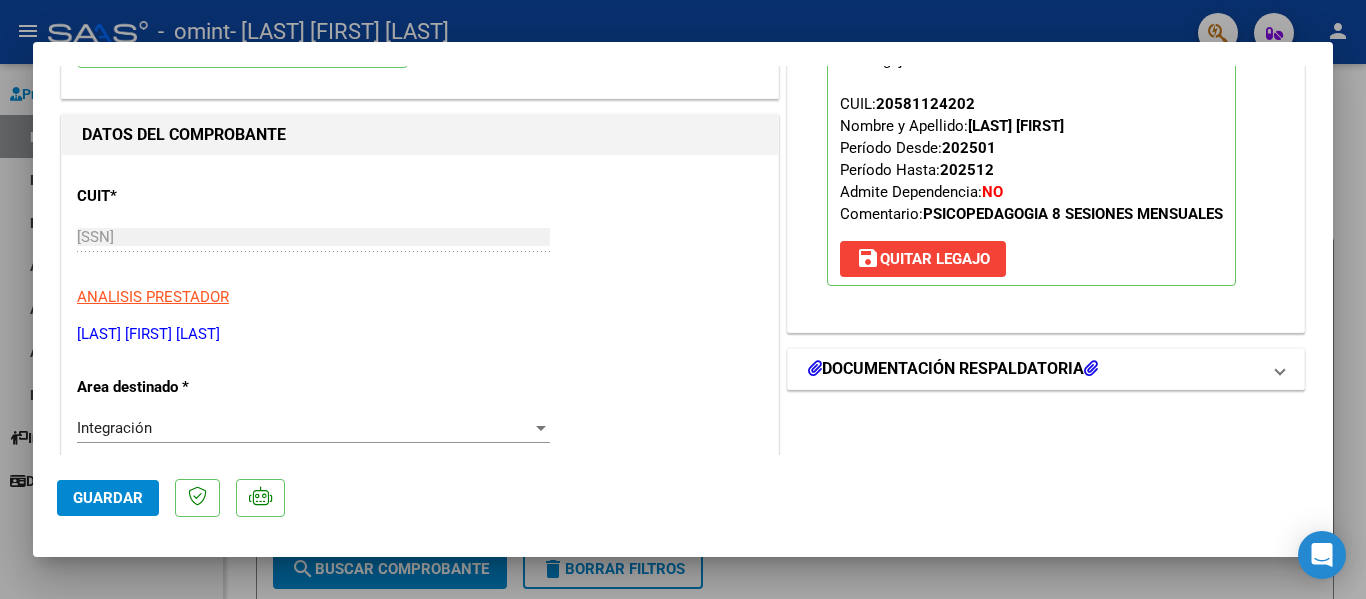 click on "DOCUMENTACIÓN RESPALDATORIA" at bounding box center [953, 369] 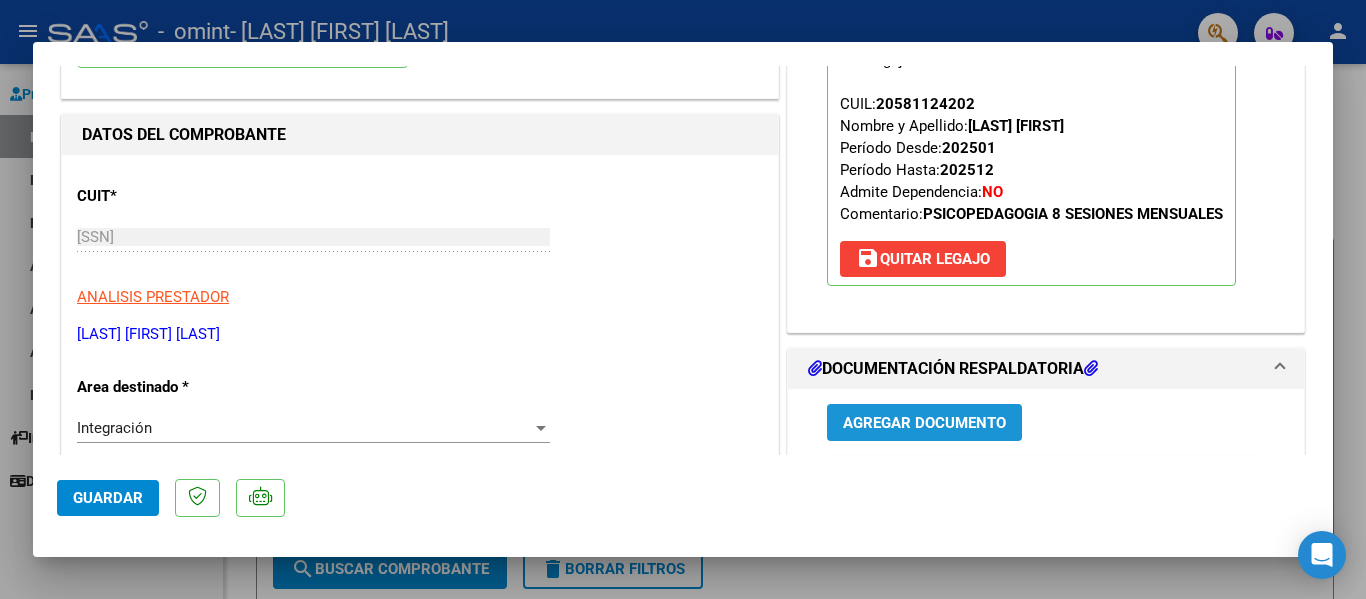 click on "Agregar Documento" at bounding box center [924, 423] 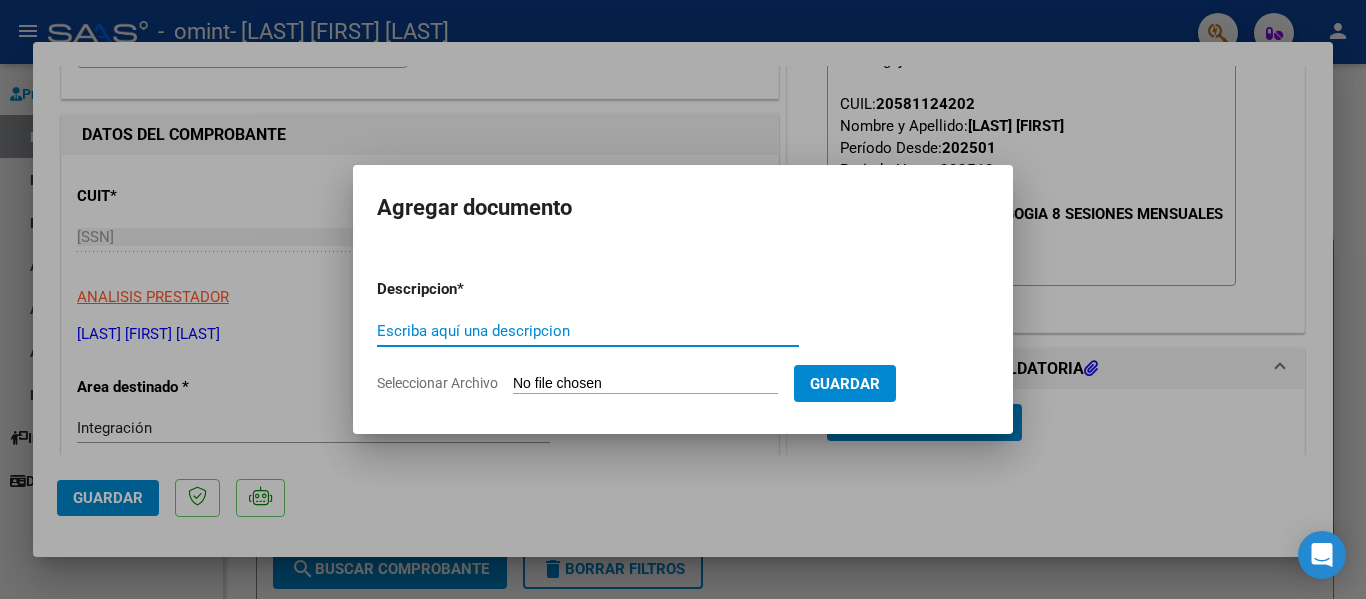click on "Escriba aquí una descripcion" at bounding box center (588, 331) 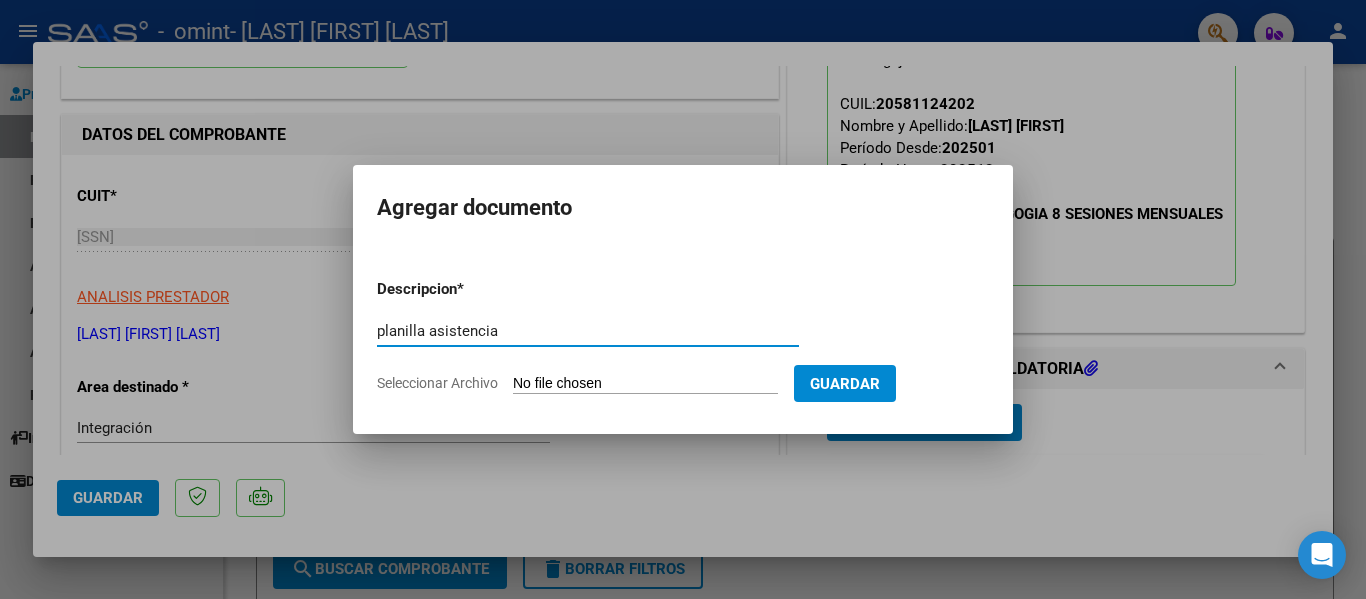 type on "planilla asistencia" 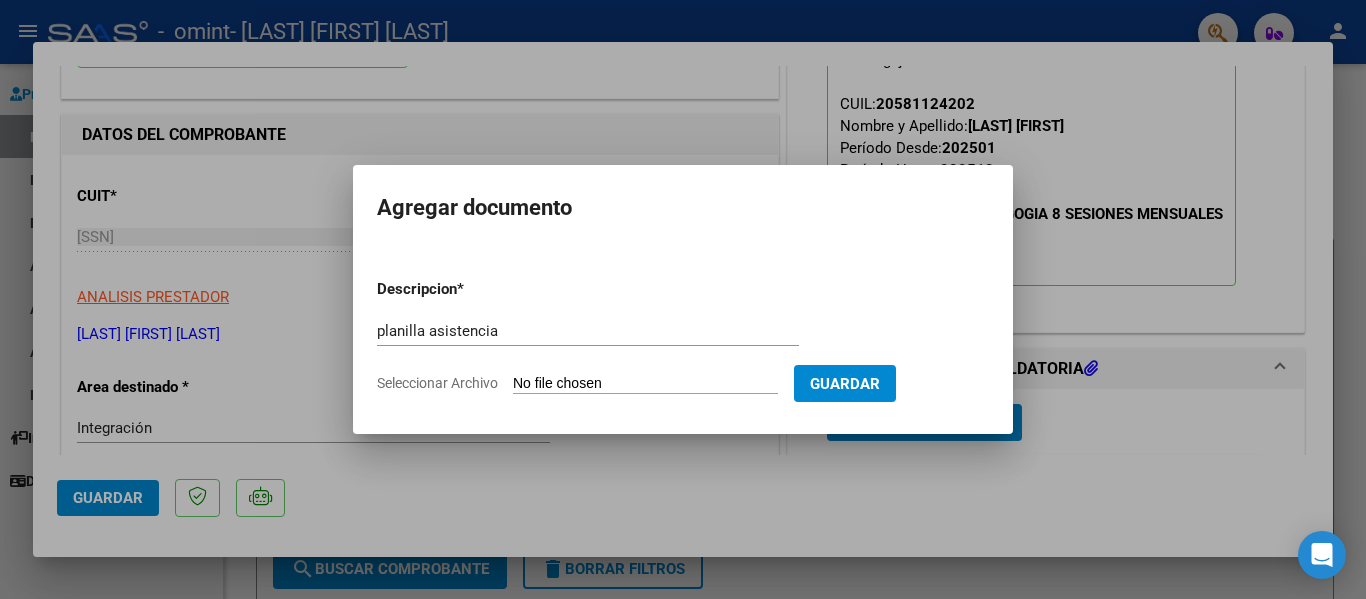 click on "Descripcion  *   planilla asistencia Escriba aquí una descripcion  Seleccionar Archivo Guardar" at bounding box center [683, 336] 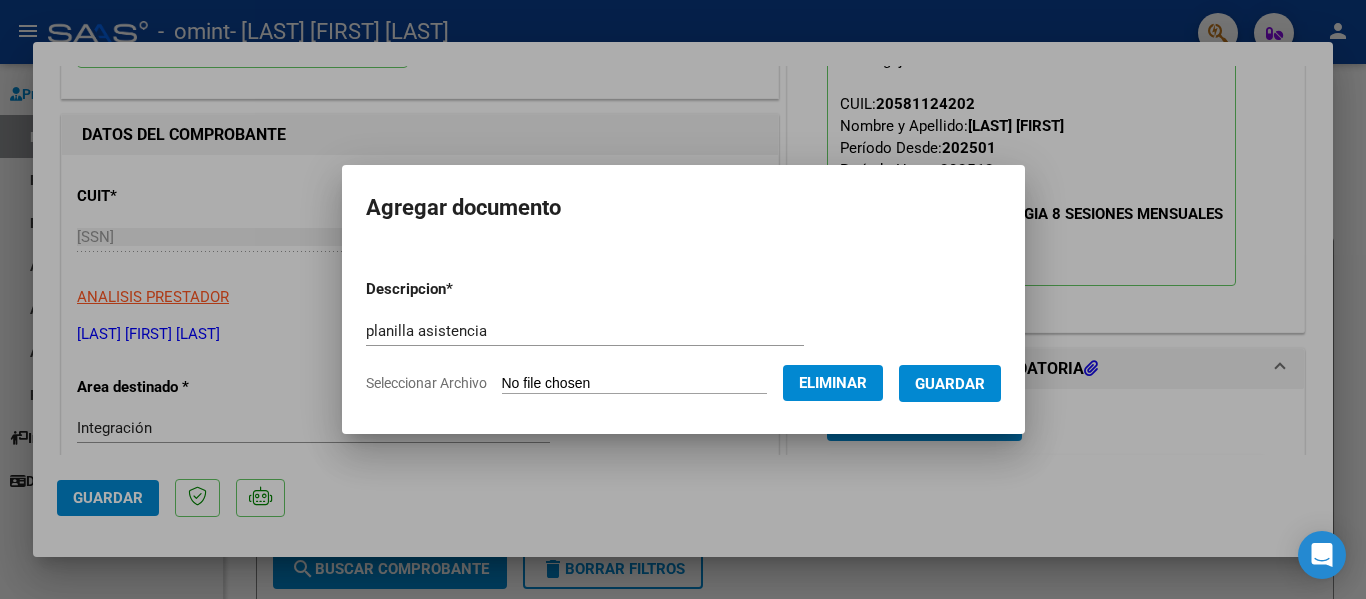 click on "Guardar" at bounding box center (950, 384) 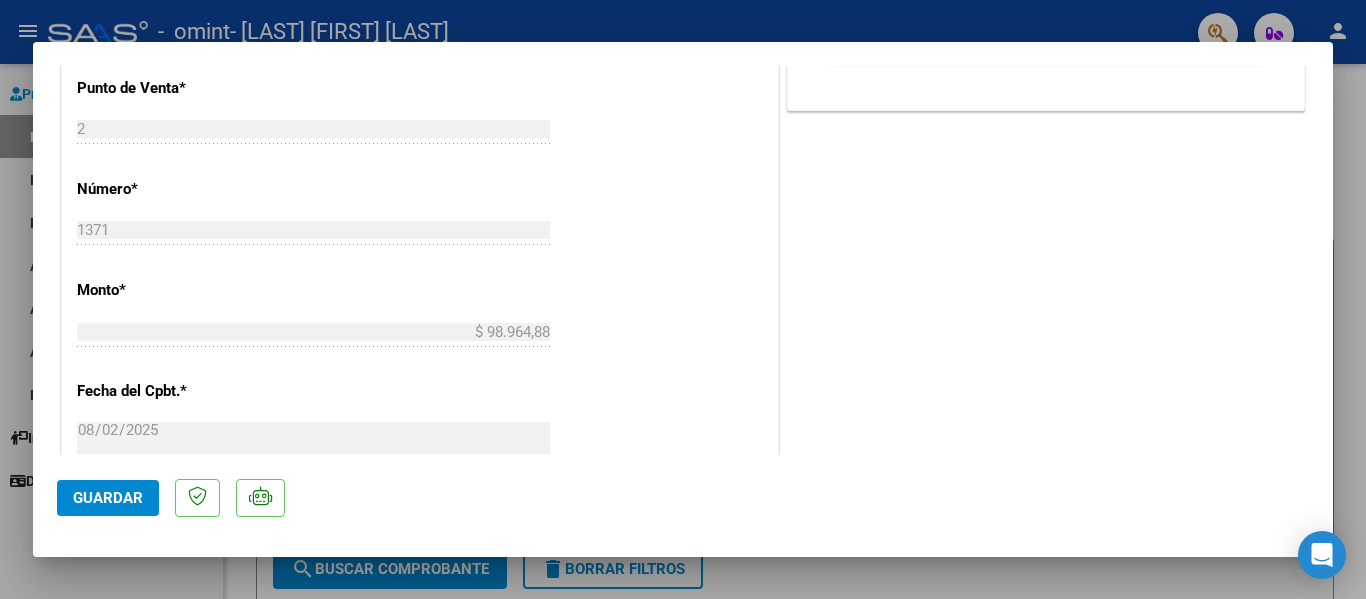 scroll, scrollTop: 900, scrollLeft: 0, axis: vertical 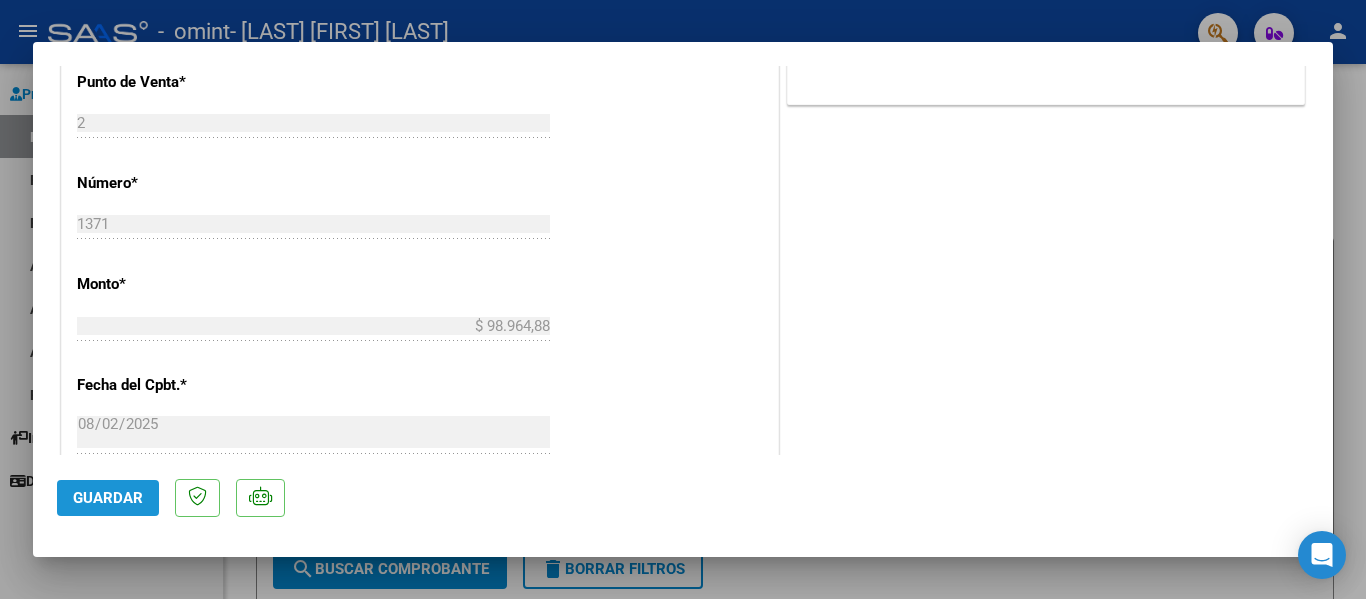 click on "Guardar" 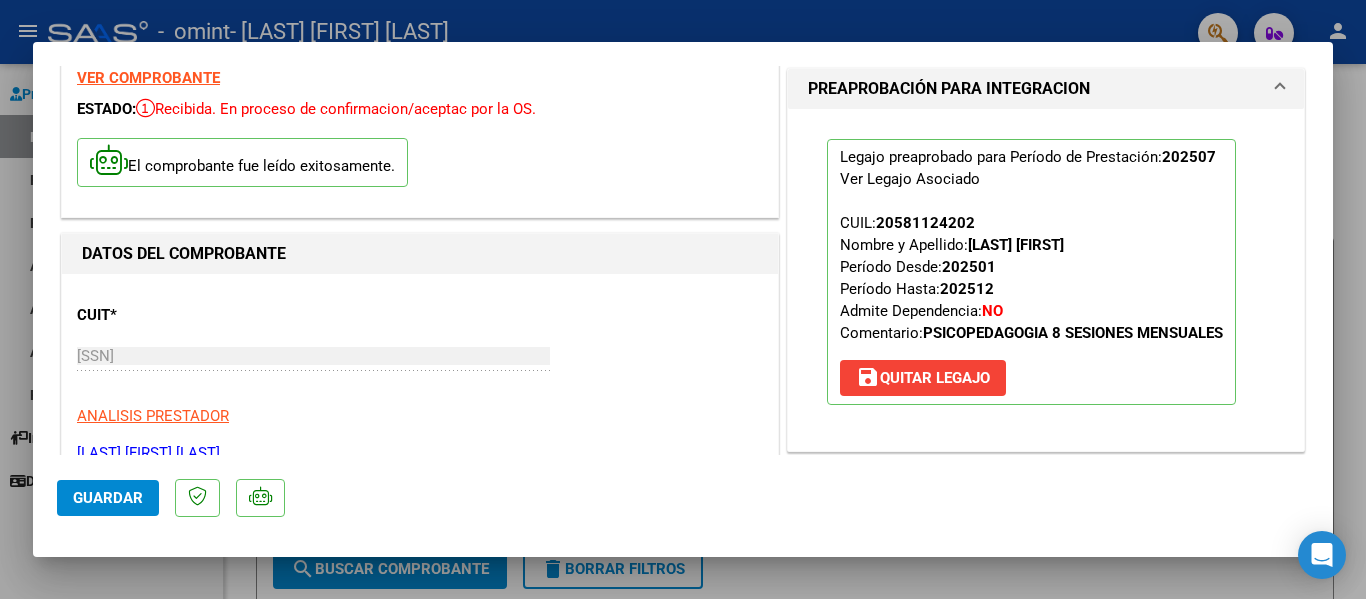 scroll, scrollTop: 0, scrollLeft: 0, axis: both 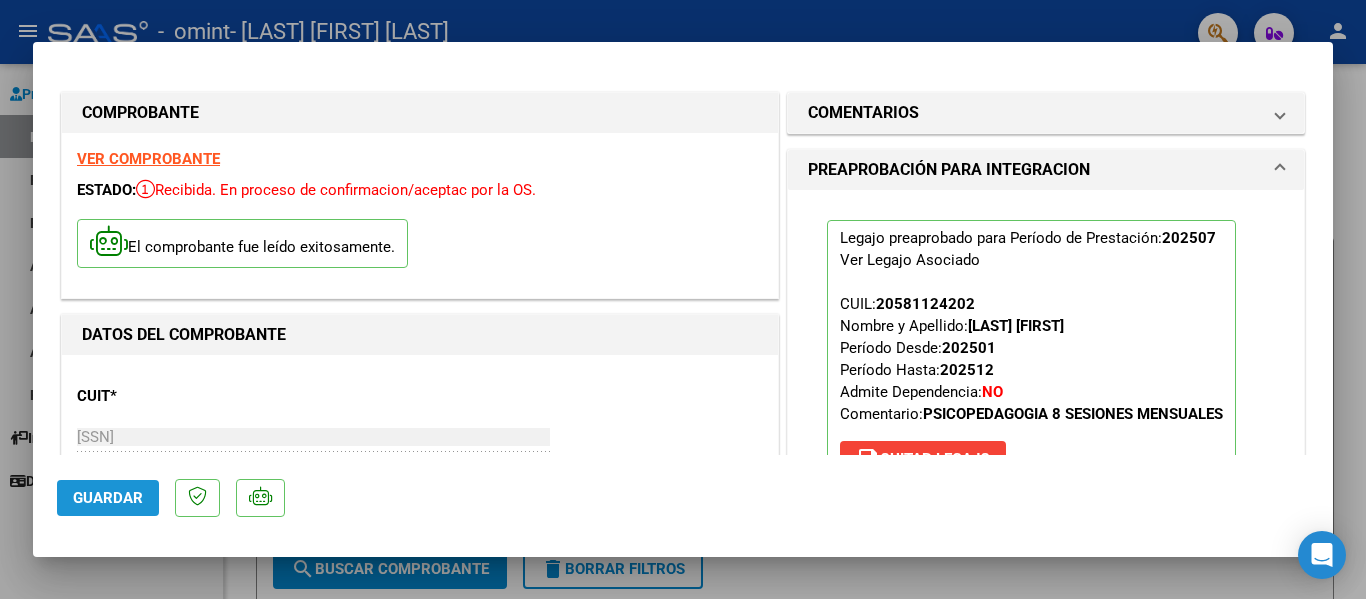 click on "Guardar" 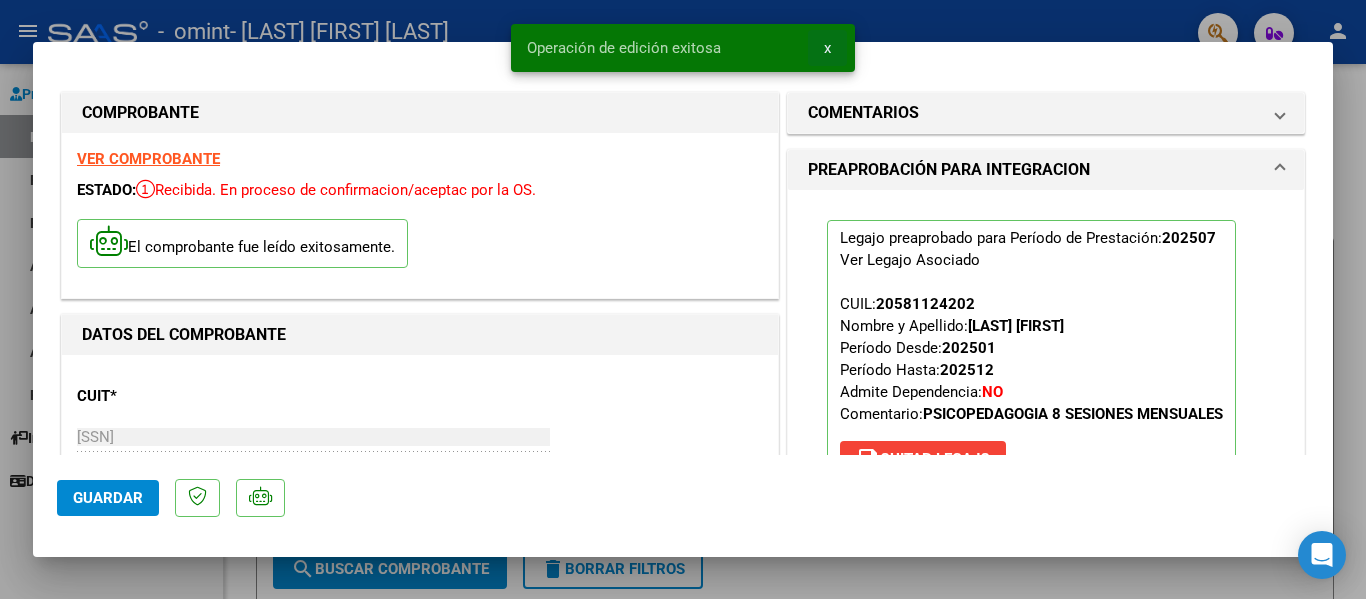click on "x" at bounding box center (827, 48) 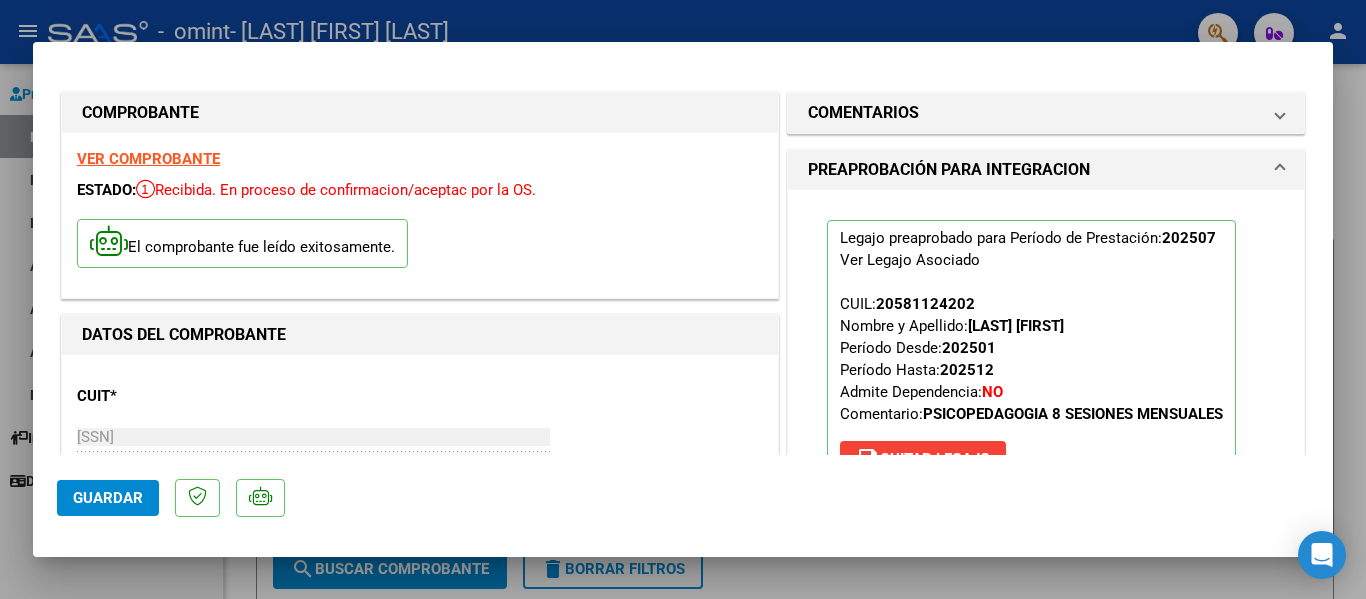 click at bounding box center [683, 299] 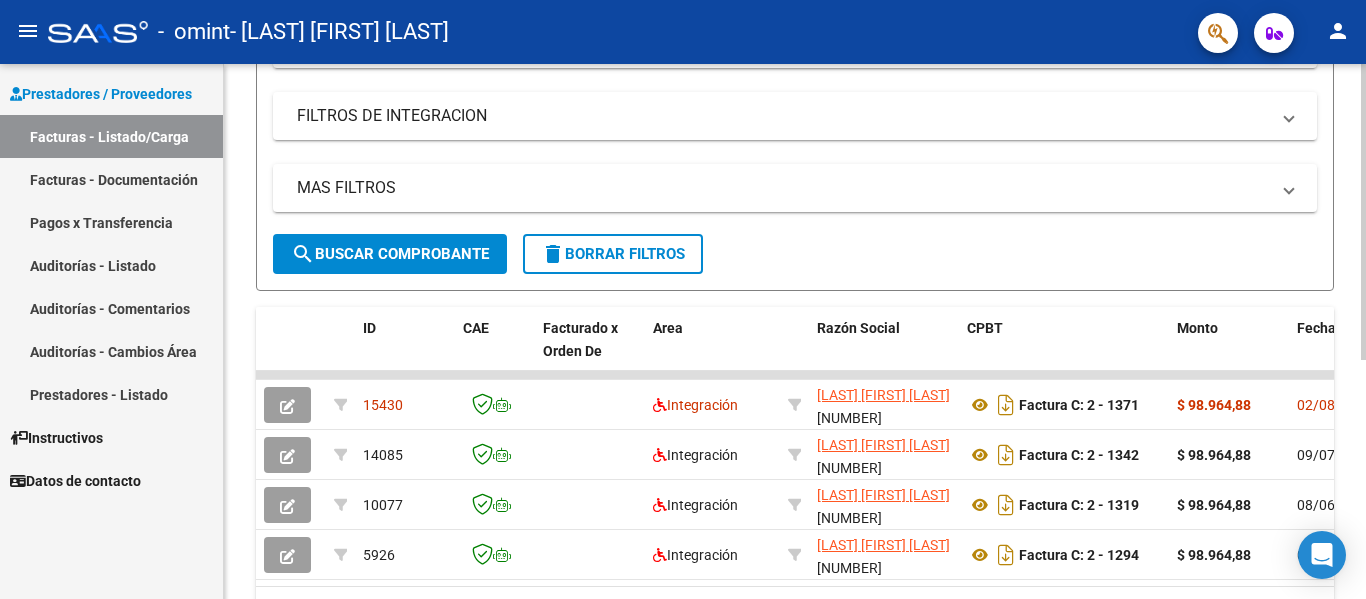scroll, scrollTop: 400, scrollLeft: 0, axis: vertical 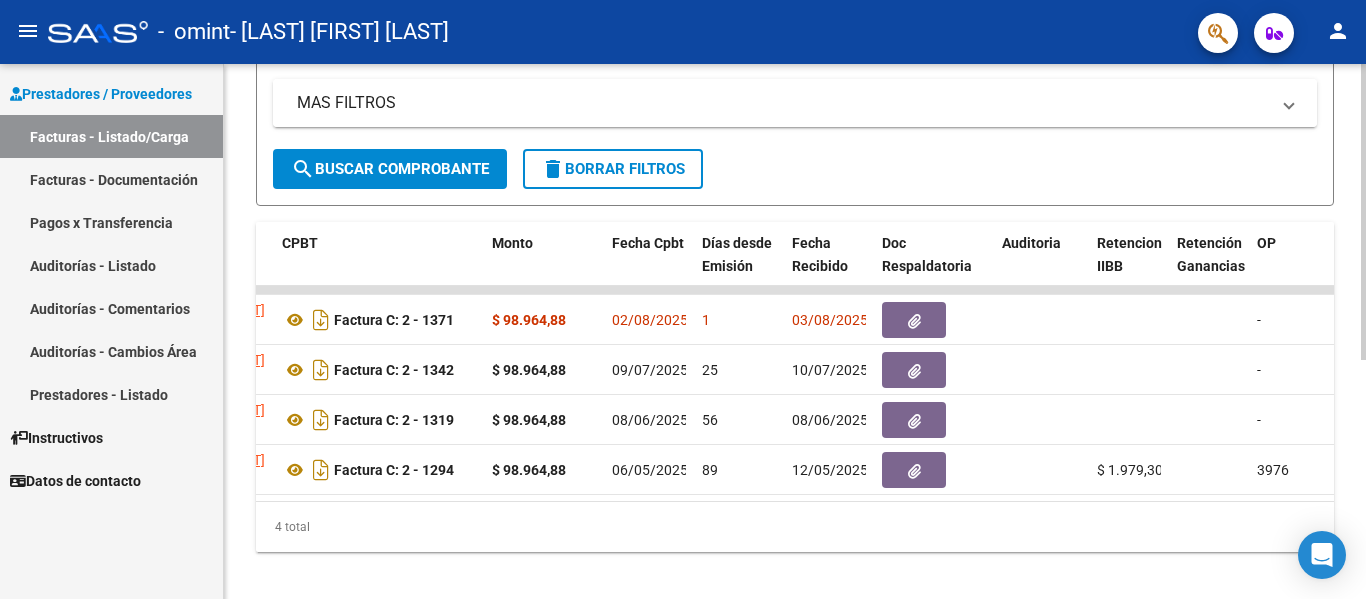 click at bounding box center [1289, 103] 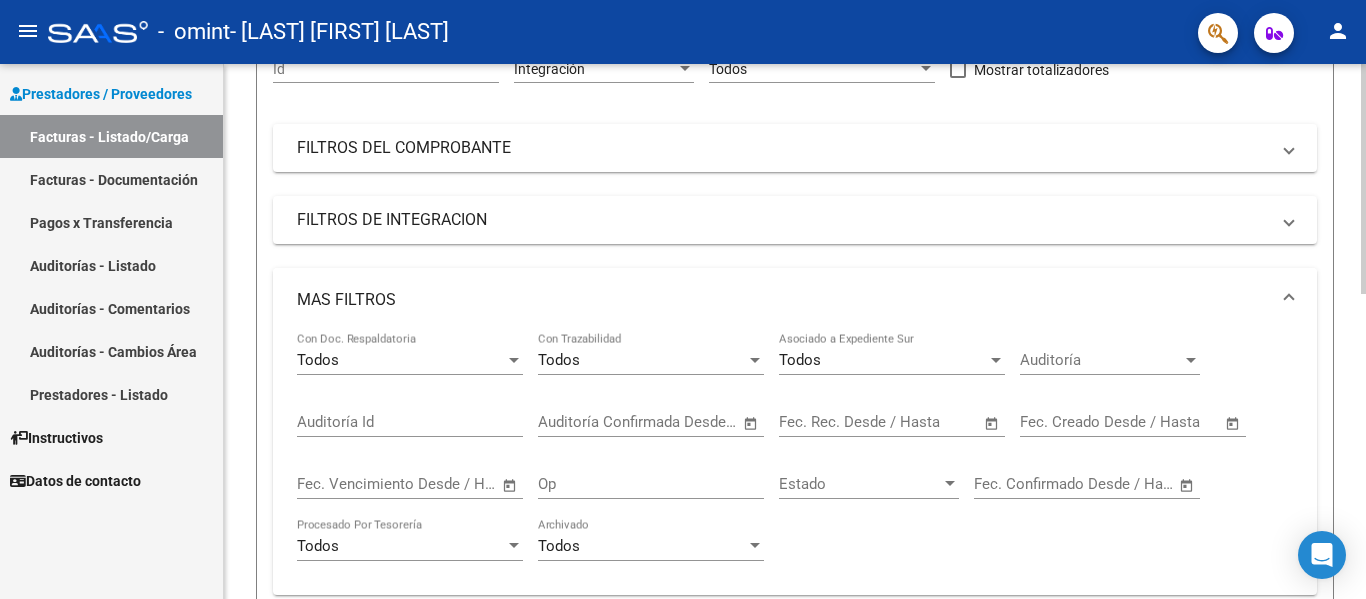 scroll, scrollTop: 0, scrollLeft: 0, axis: both 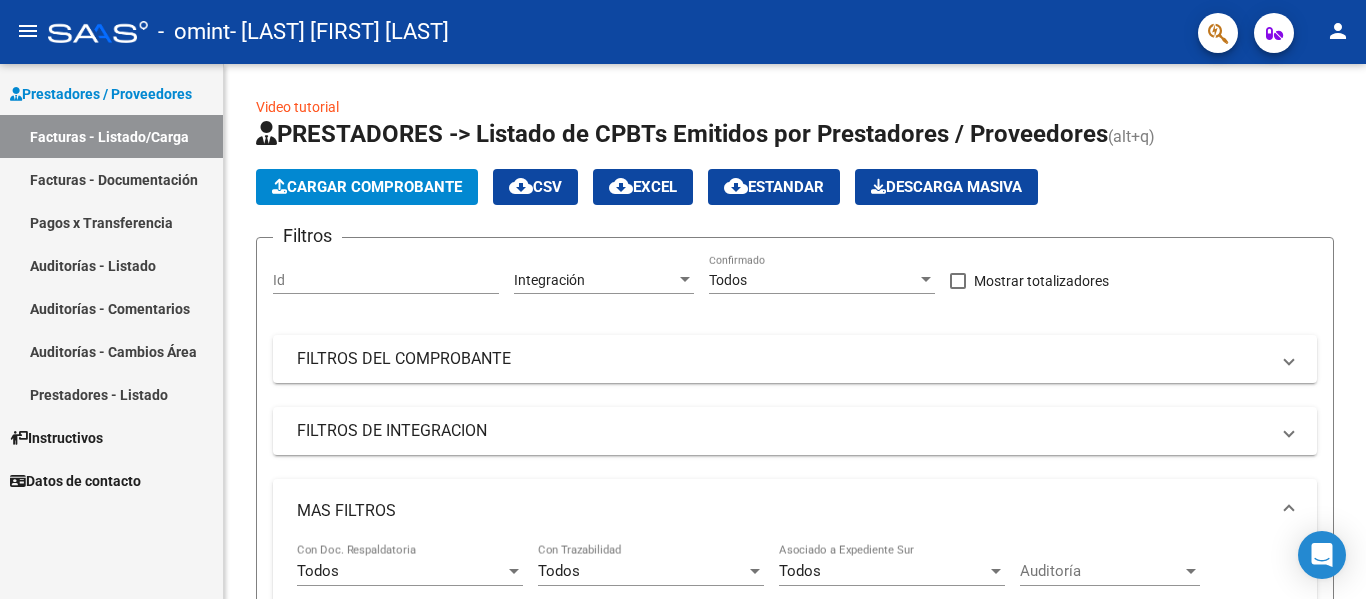 click on "person" 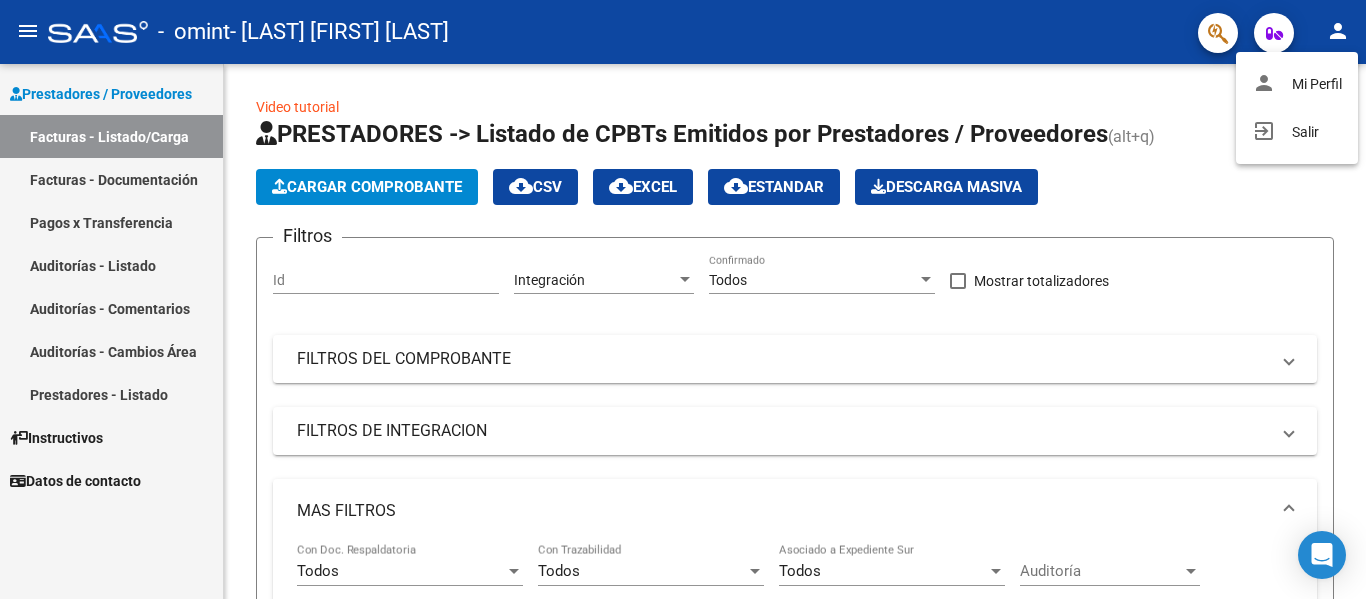 click at bounding box center [683, 299] 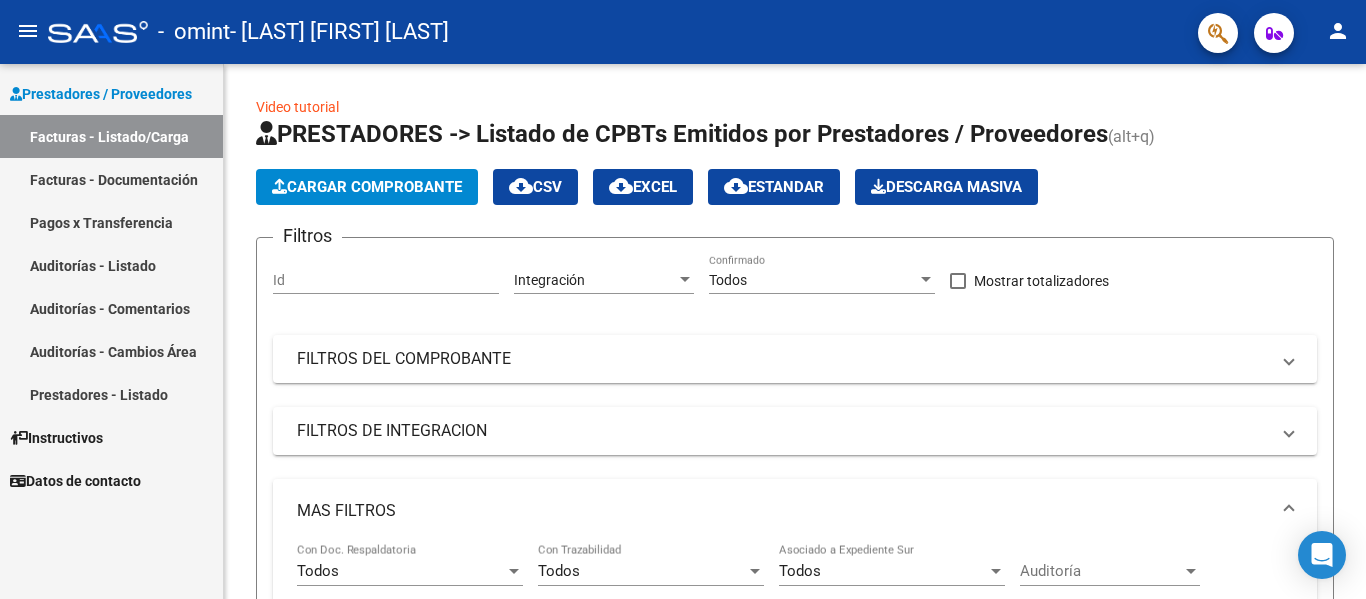 click on "menu" 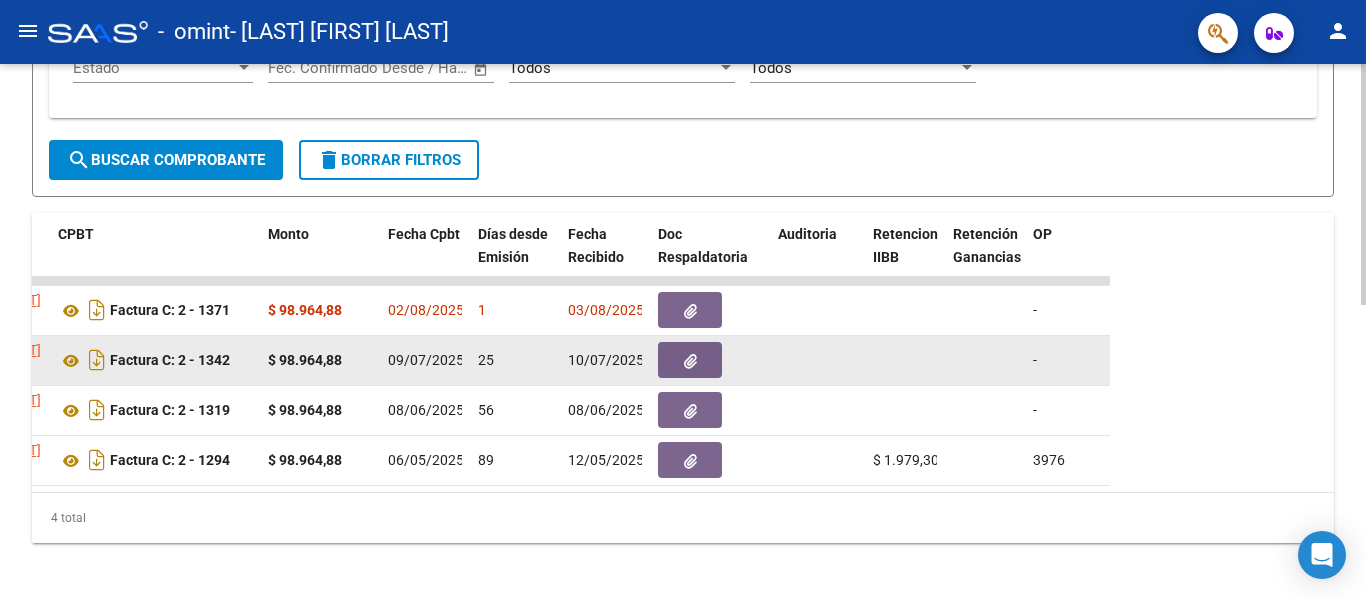 scroll, scrollTop: 651, scrollLeft: 0, axis: vertical 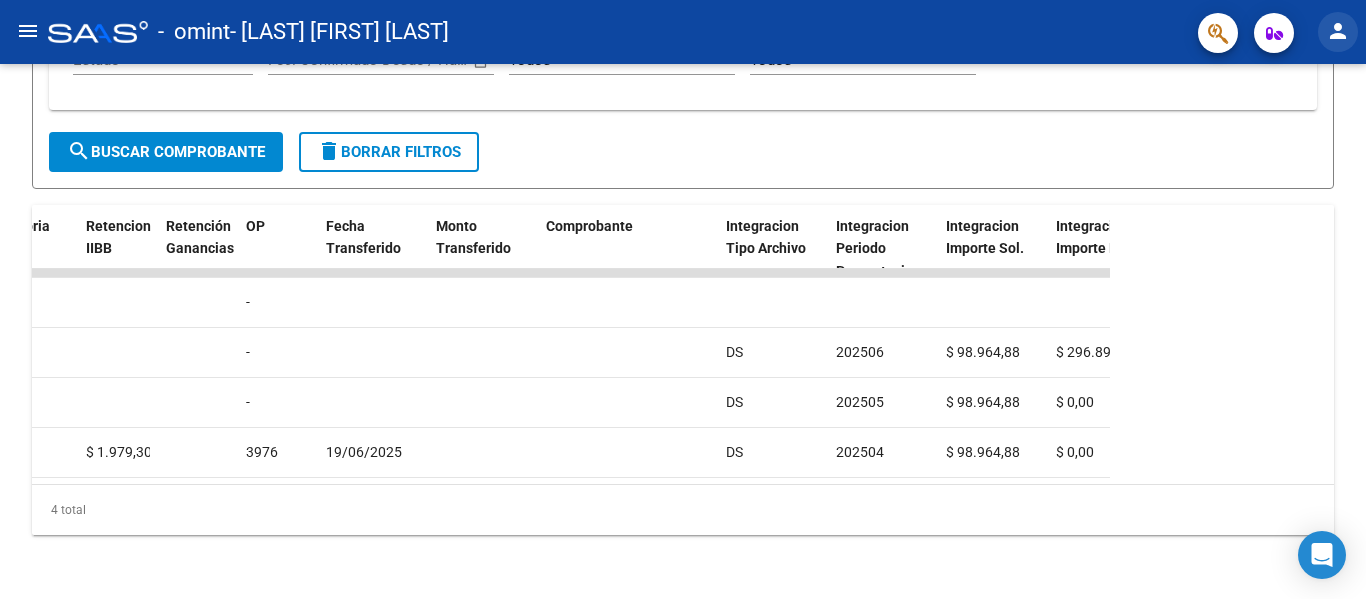 click on "person" 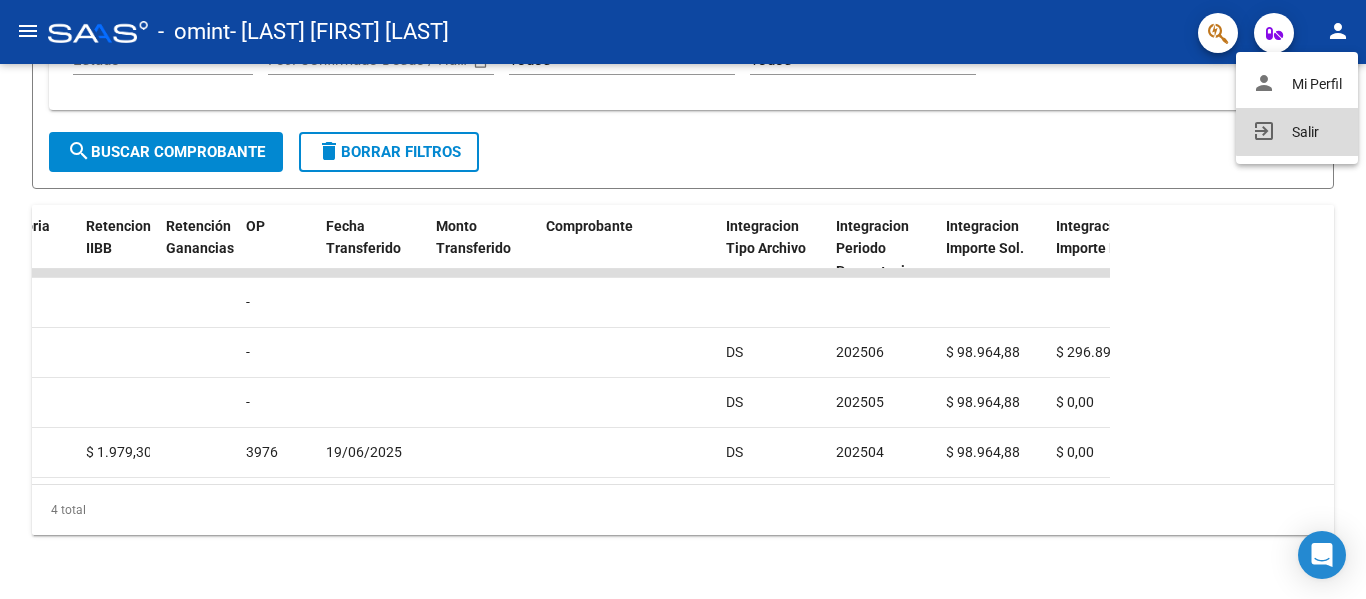 click on "exit_to_app  Salir" at bounding box center (1297, 132) 